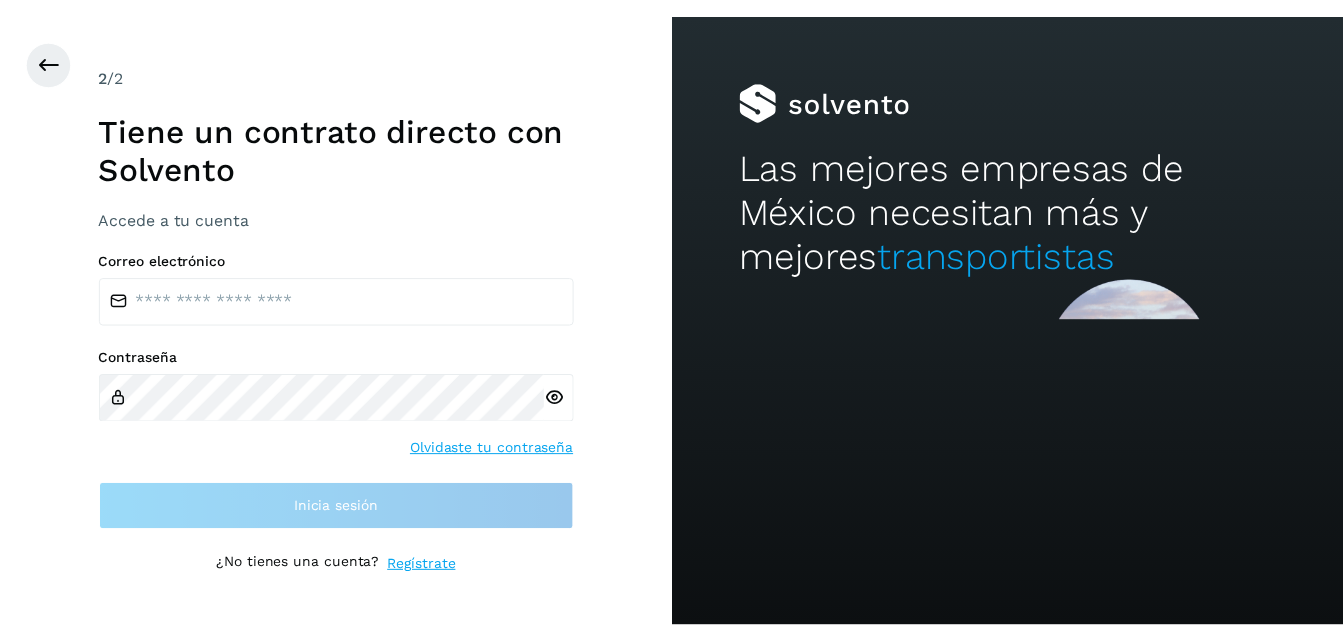 scroll, scrollTop: 0, scrollLeft: 0, axis: both 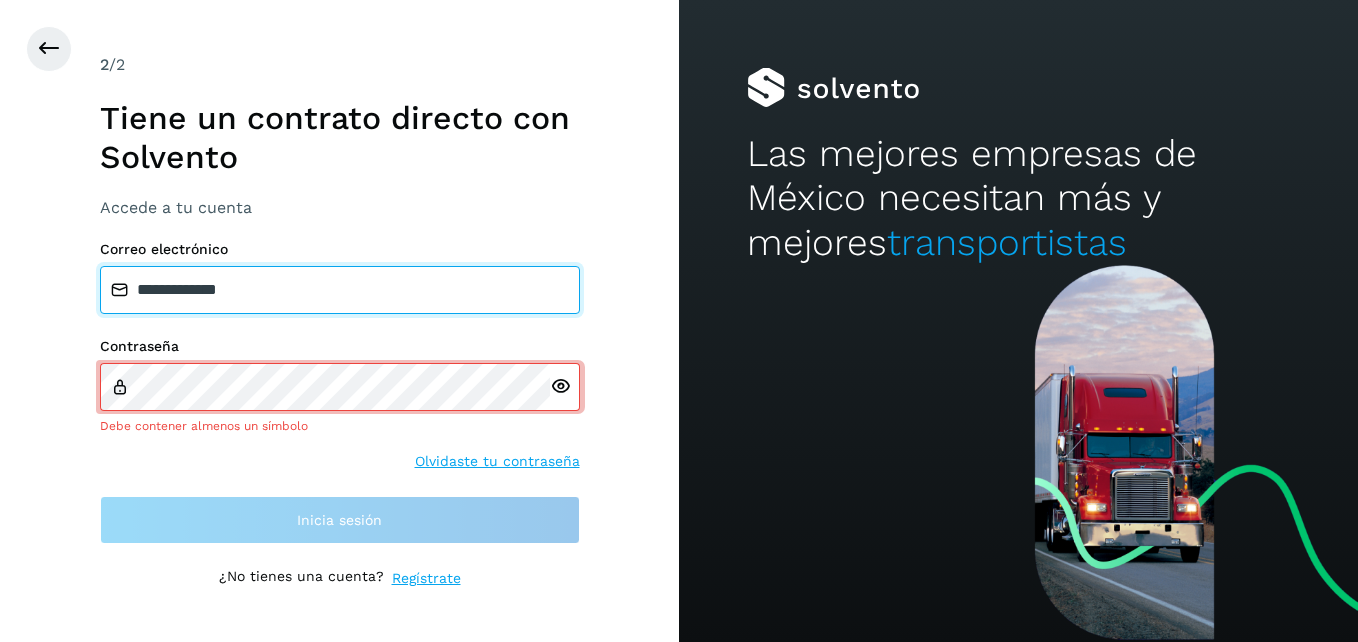 drag, startPoint x: 371, startPoint y: 300, endPoint x: 59, endPoint y: 269, distance: 313.5363 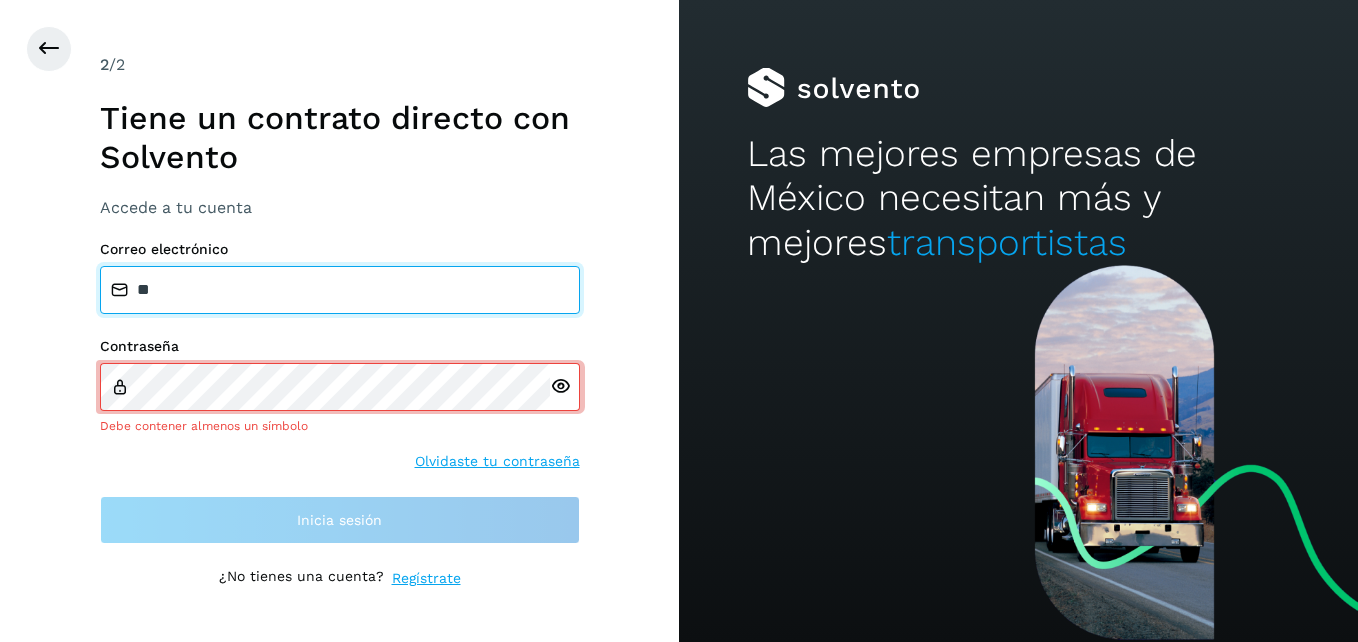 type on "**********" 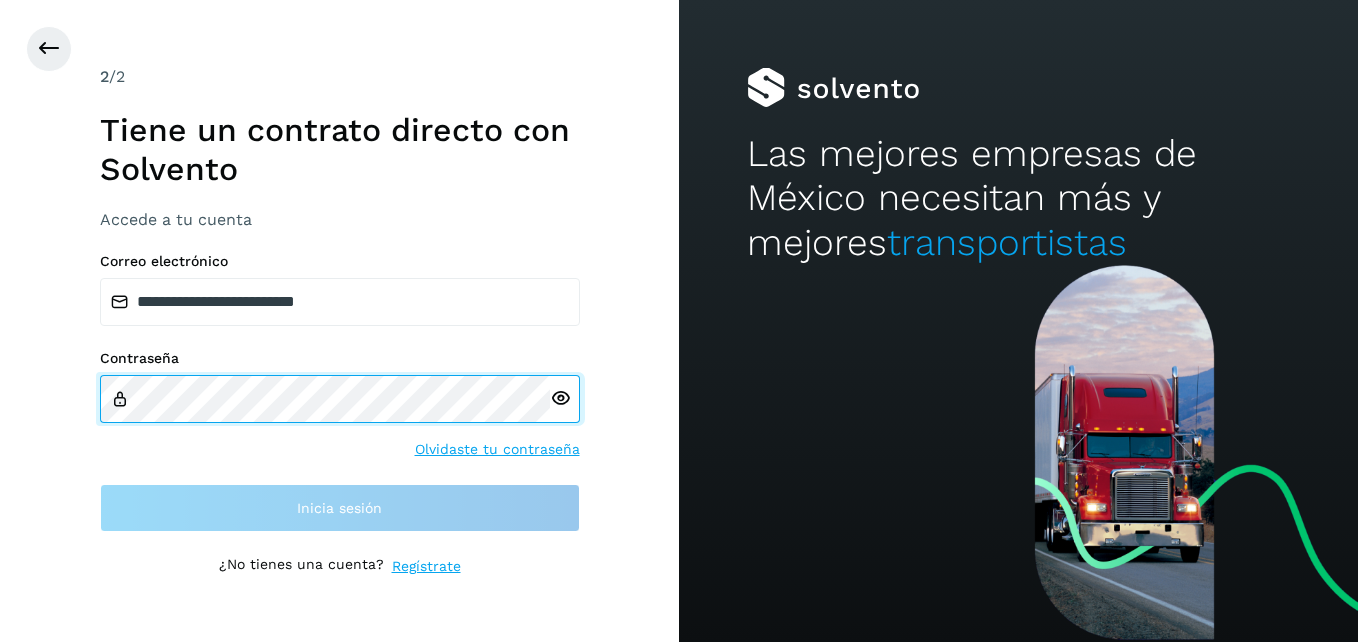 click on "**********" at bounding box center (339, 321) 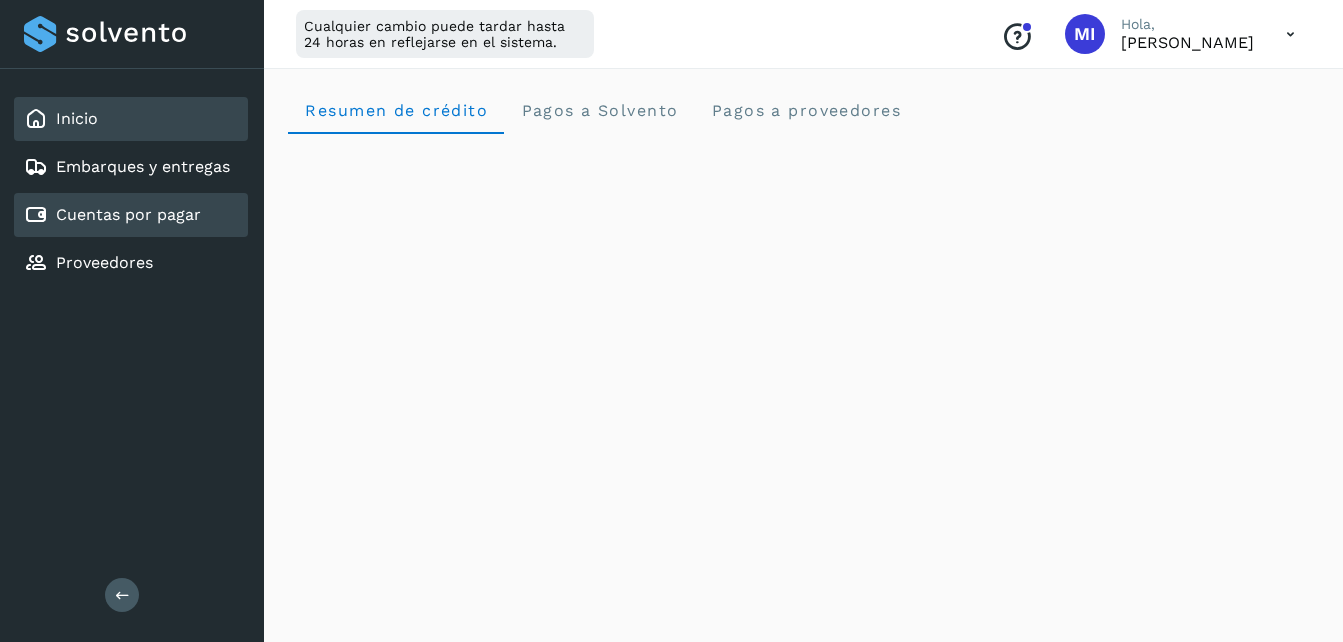 click on "Cuentas por pagar" at bounding box center [128, 214] 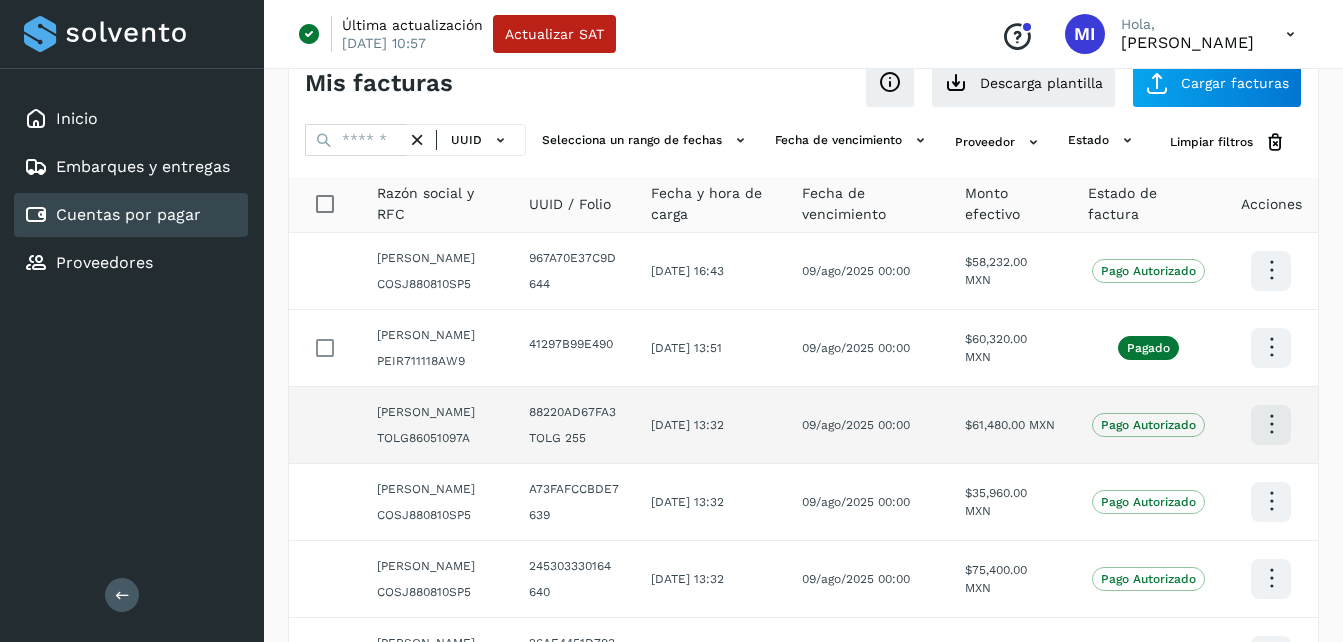scroll, scrollTop: 40, scrollLeft: 0, axis: vertical 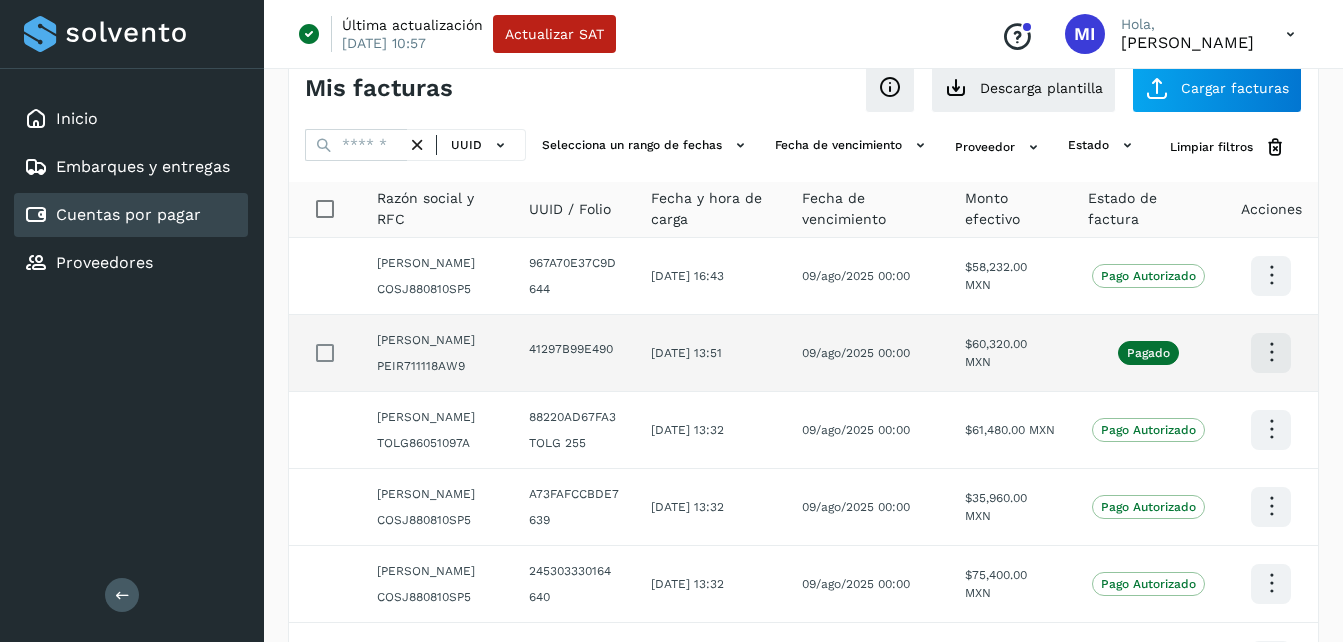 click at bounding box center [1271, 275] 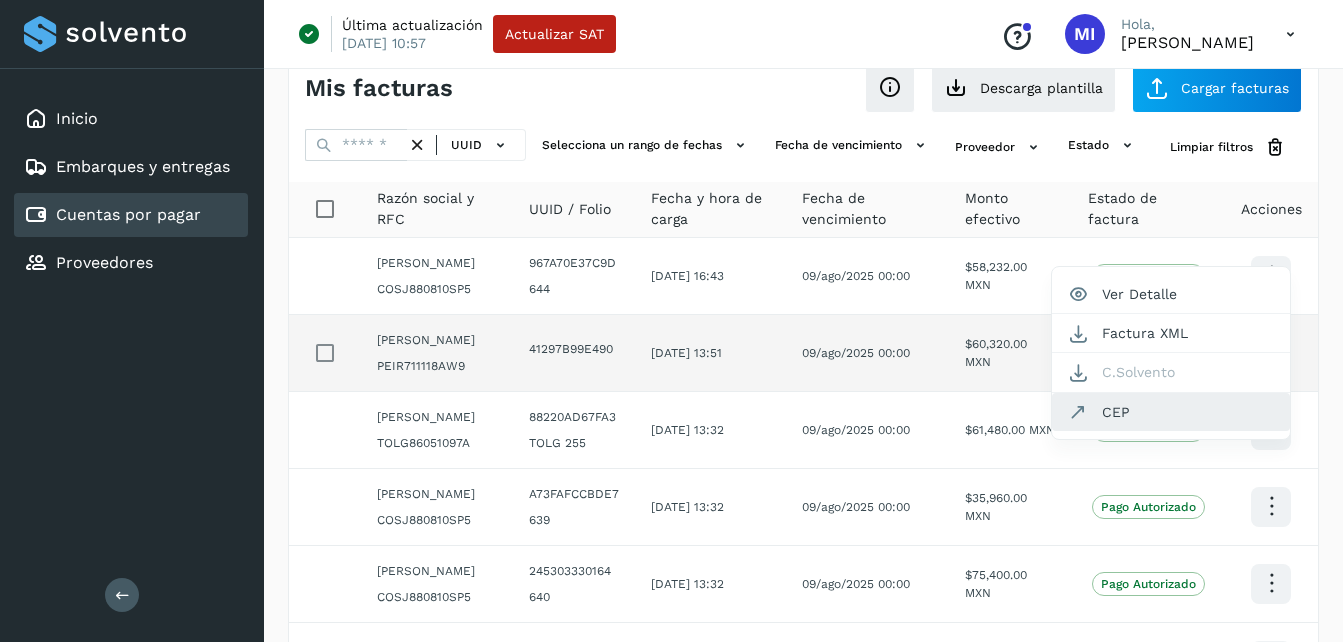 click on "CEP" 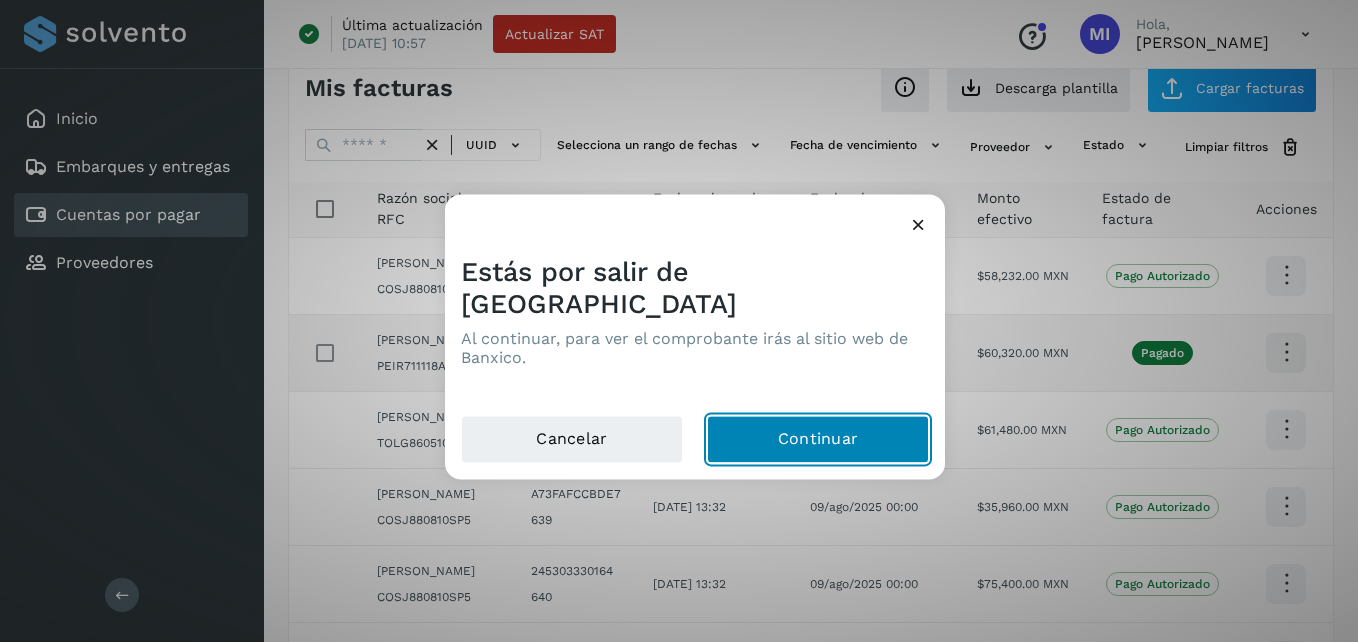 click on "Continuar" 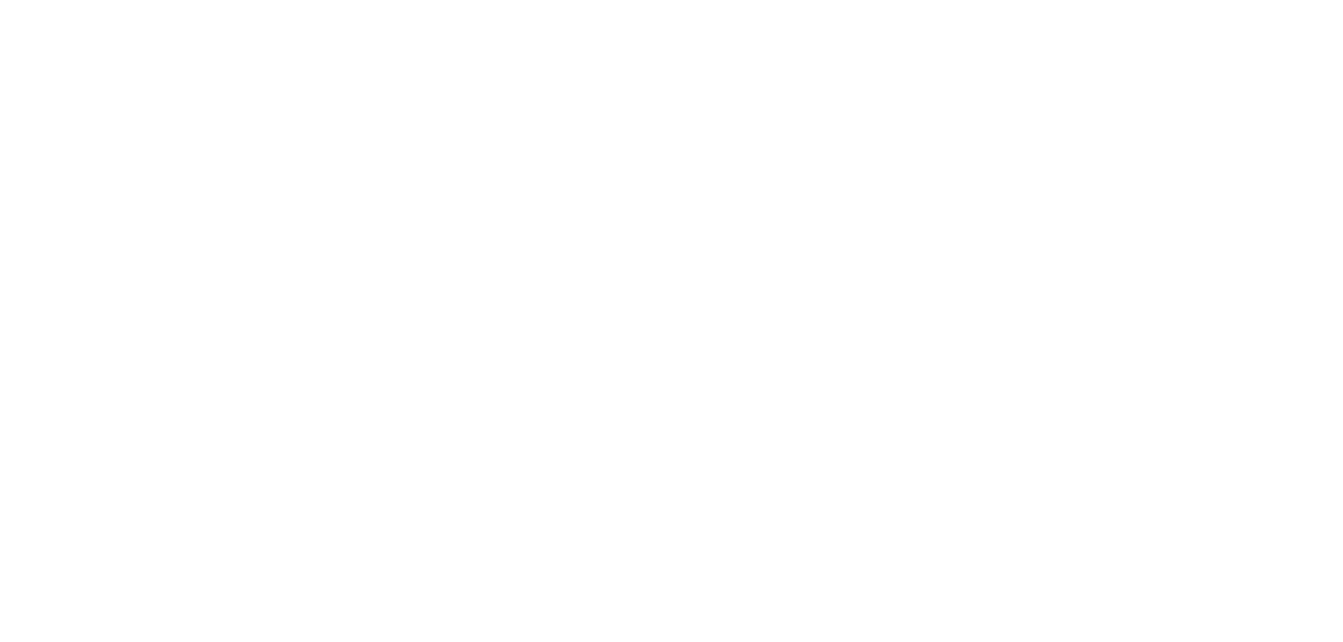 scroll, scrollTop: 0, scrollLeft: 0, axis: both 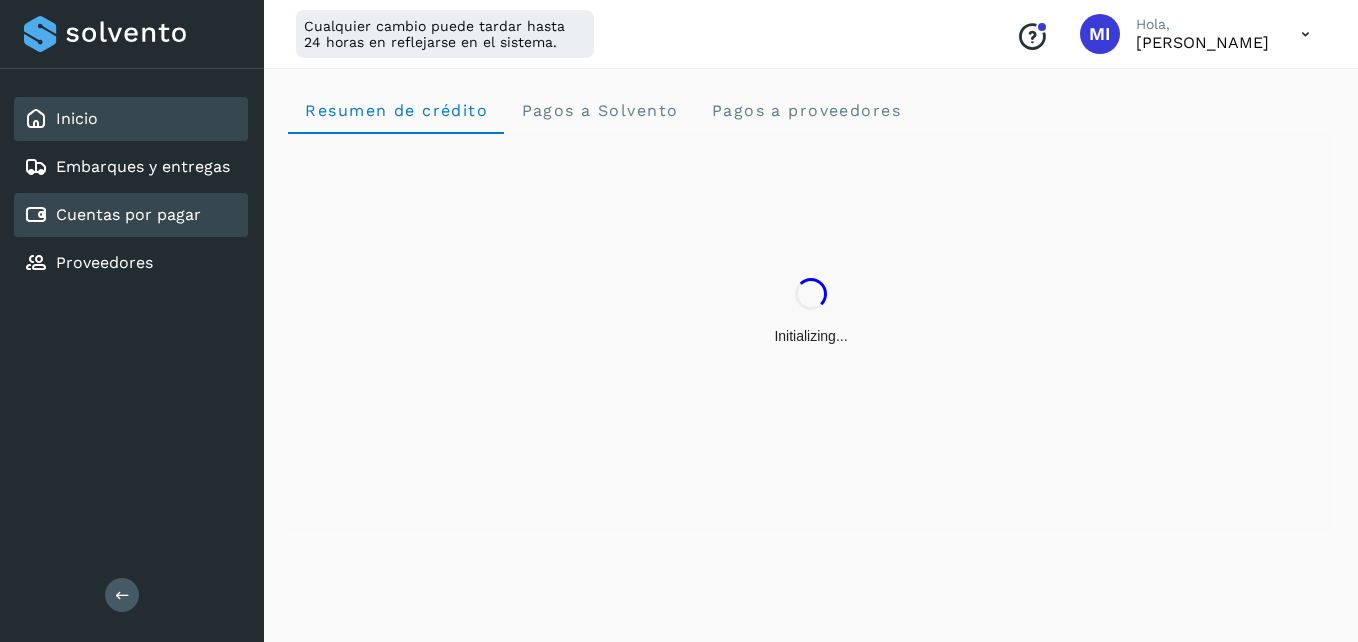 click on "Cuentas por pagar" at bounding box center (112, 215) 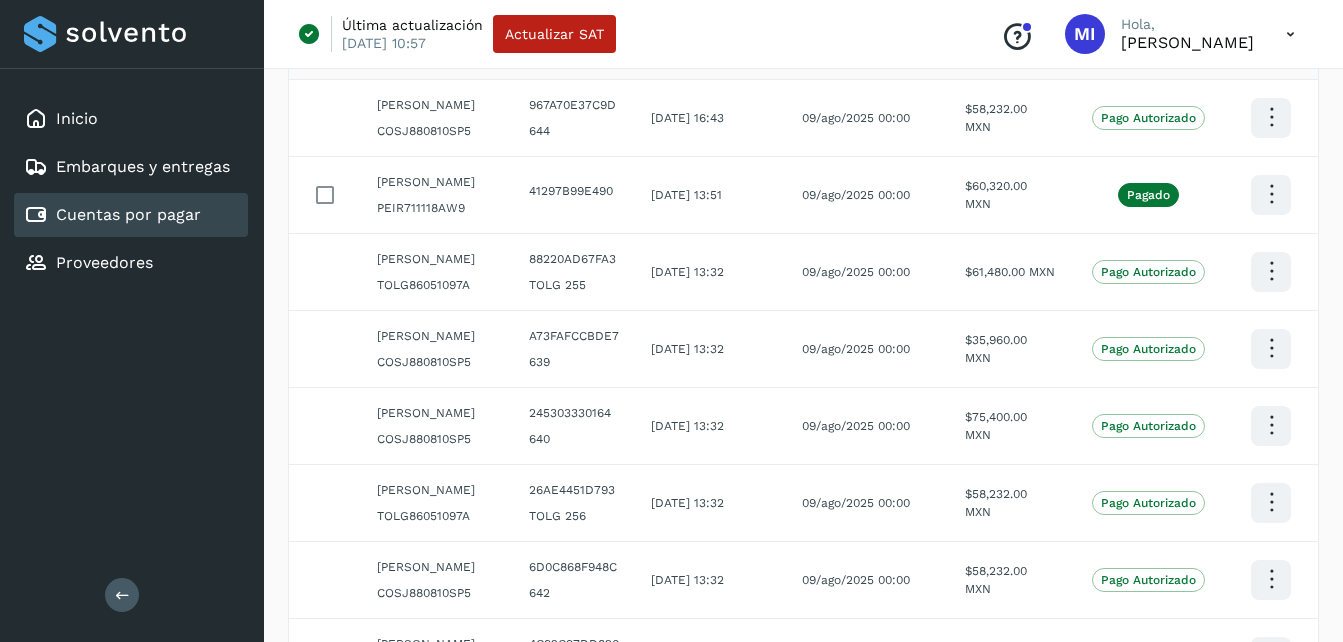 scroll, scrollTop: 200, scrollLeft: 0, axis: vertical 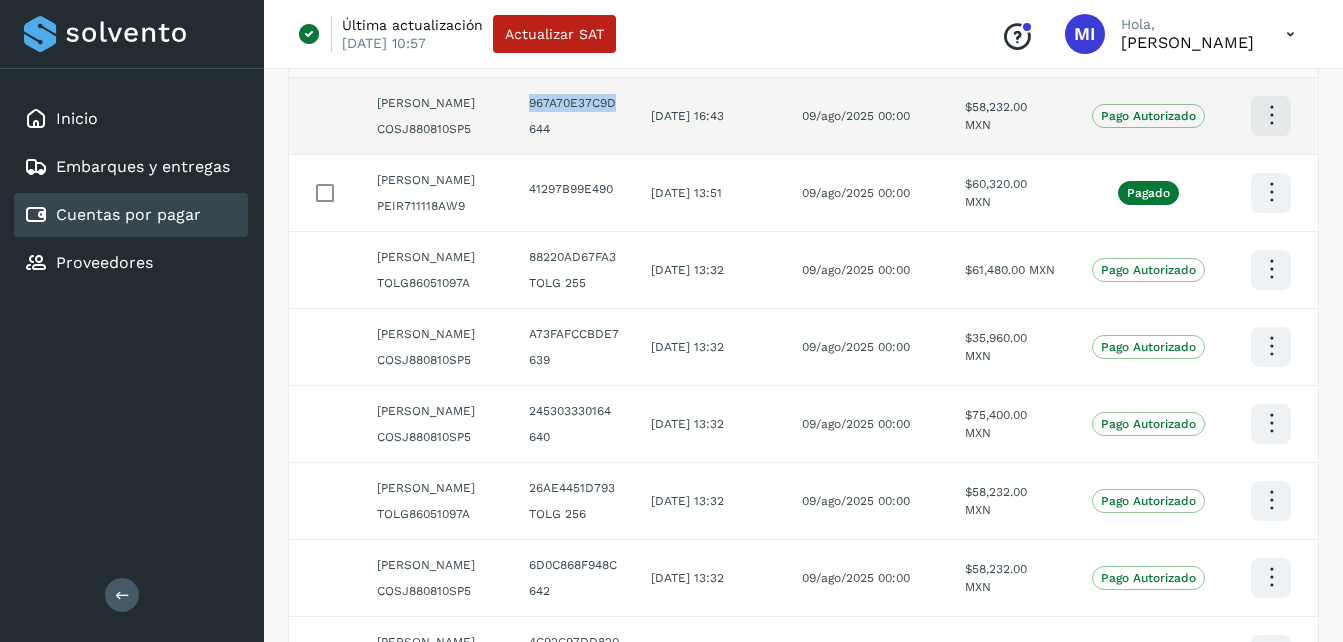 drag, startPoint x: 550, startPoint y: 116, endPoint x: 643, endPoint y: 120, distance: 93.08598 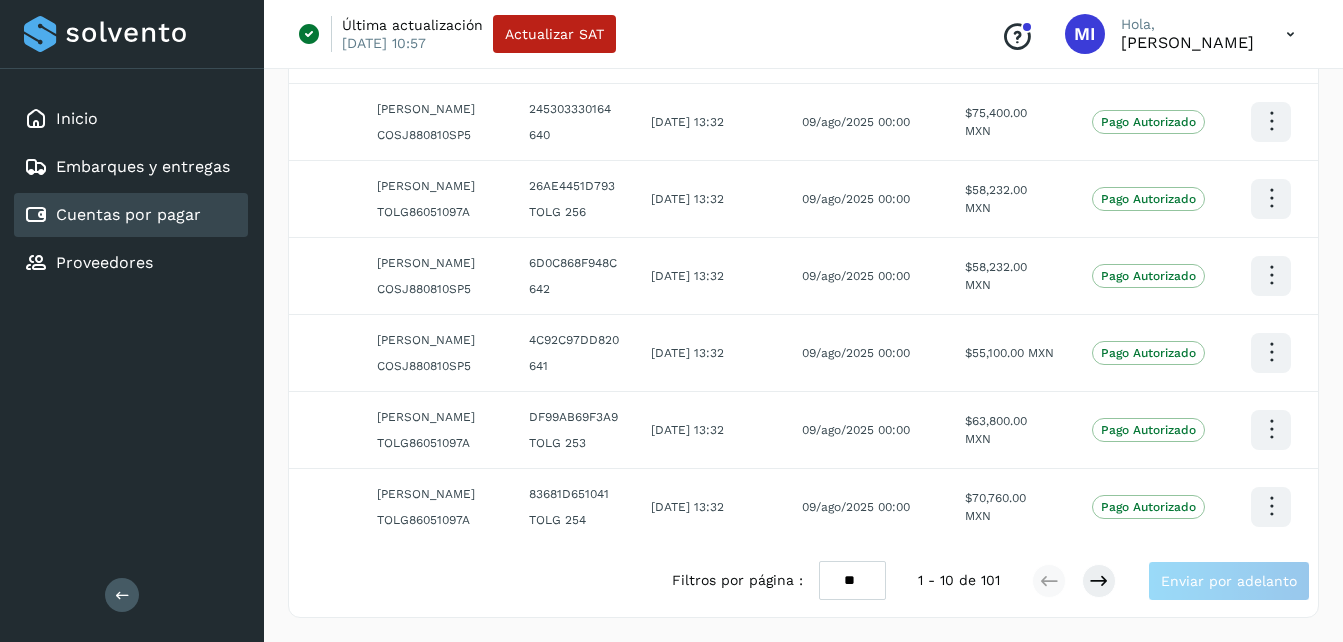 scroll, scrollTop: 664, scrollLeft: 0, axis: vertical 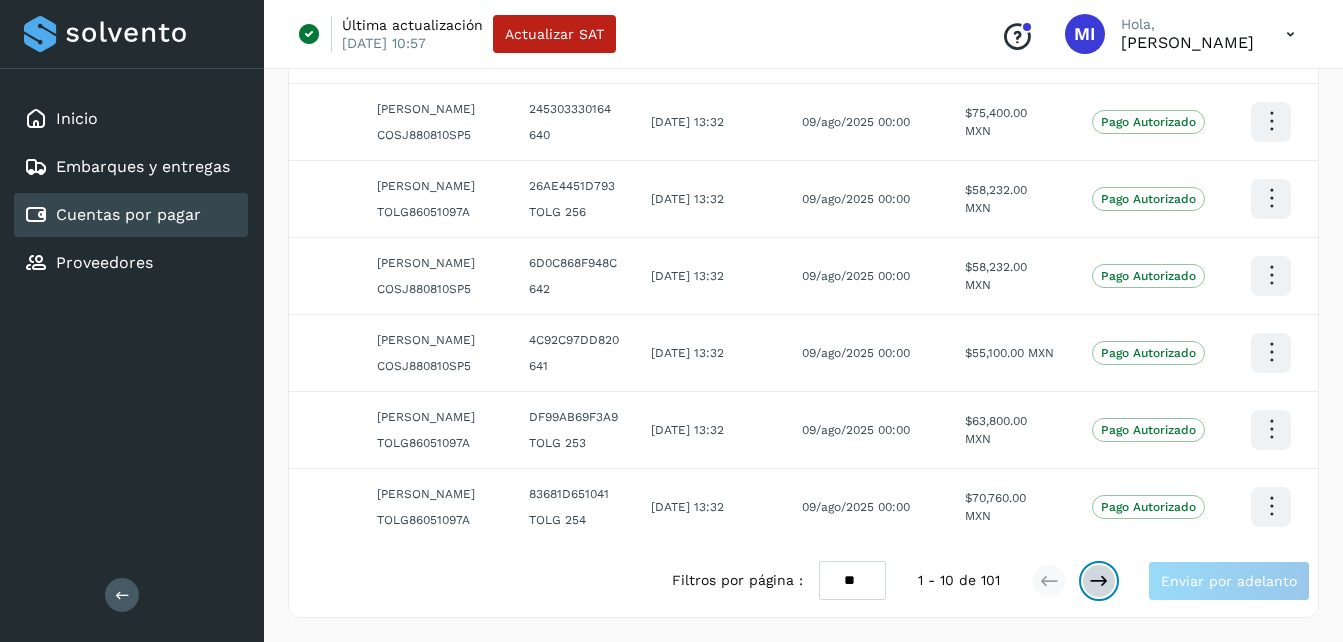 click at bounding box center (1099, 581) 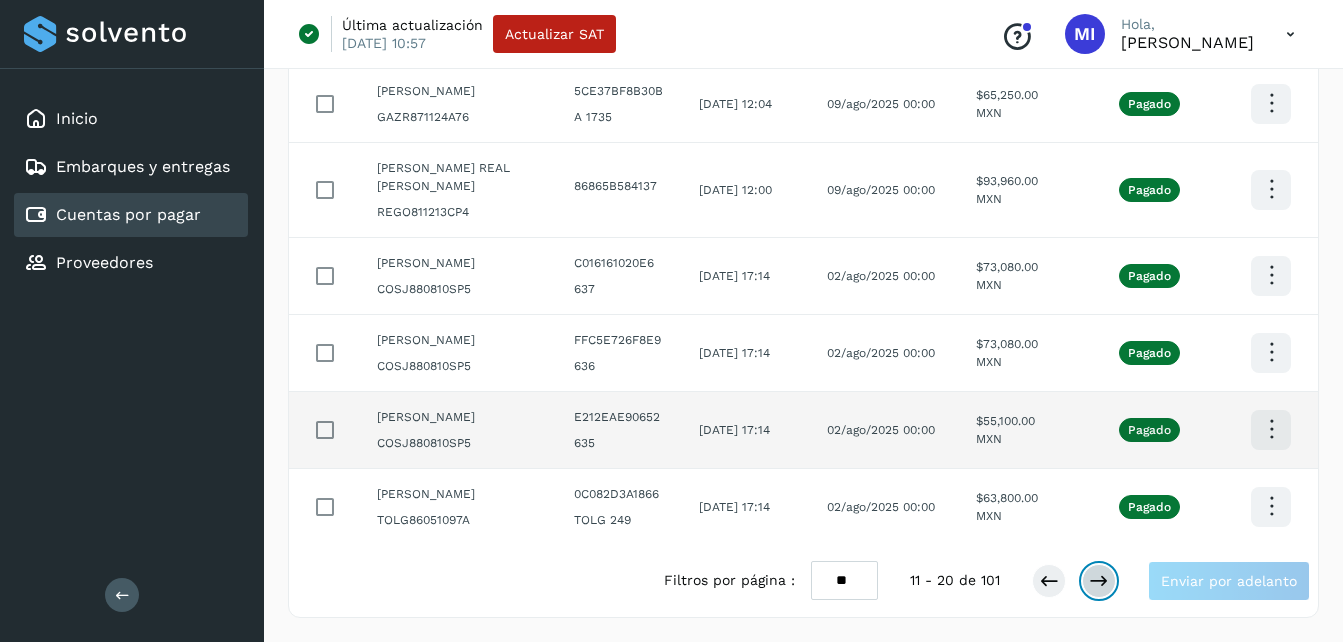 type 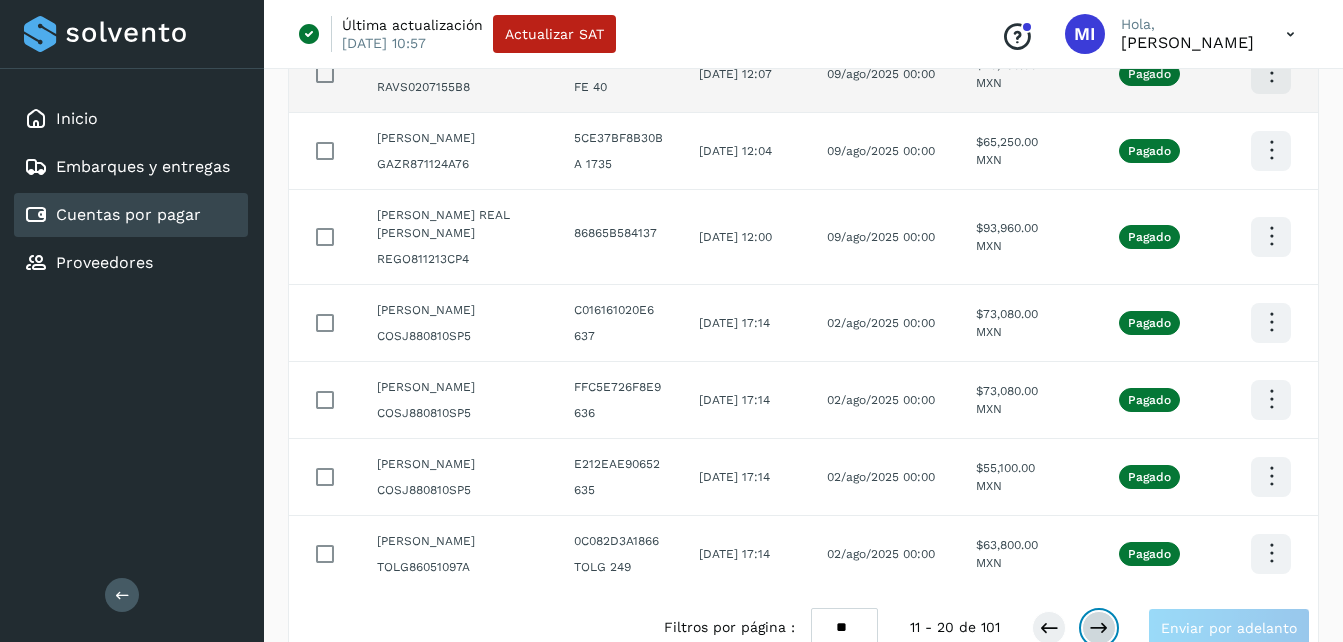 scroll, scrollTop: 480, scrollLeft: 0, axis: vertical 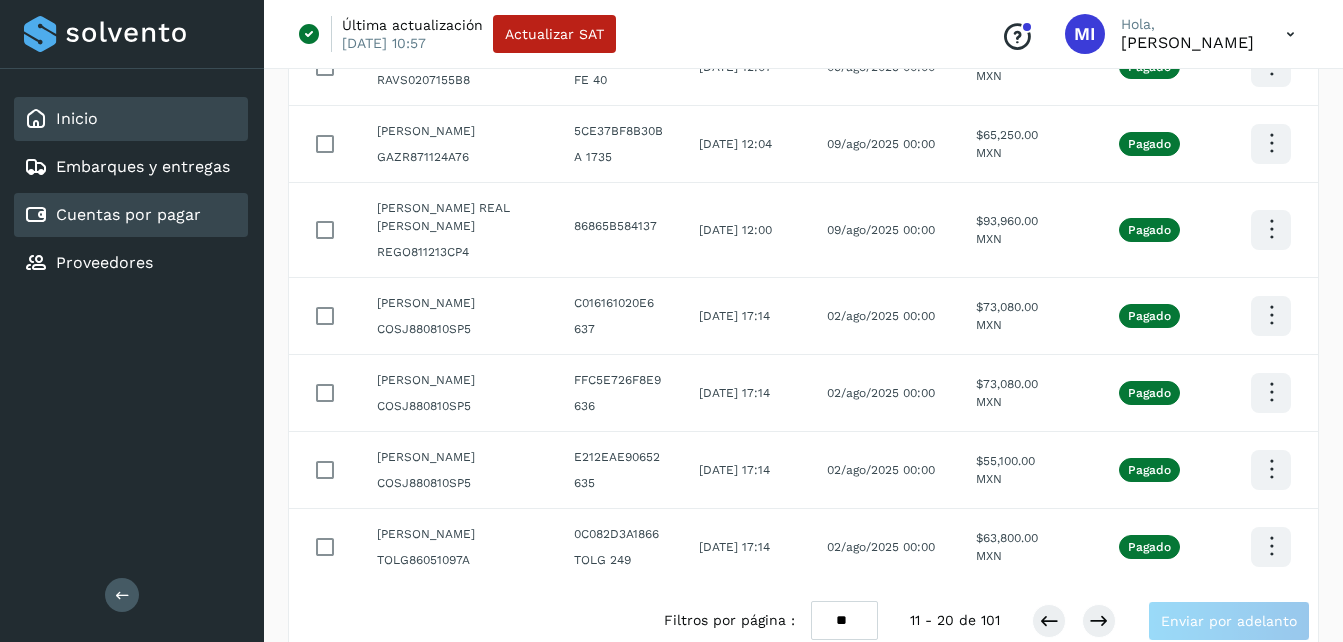 click on "Inicio" 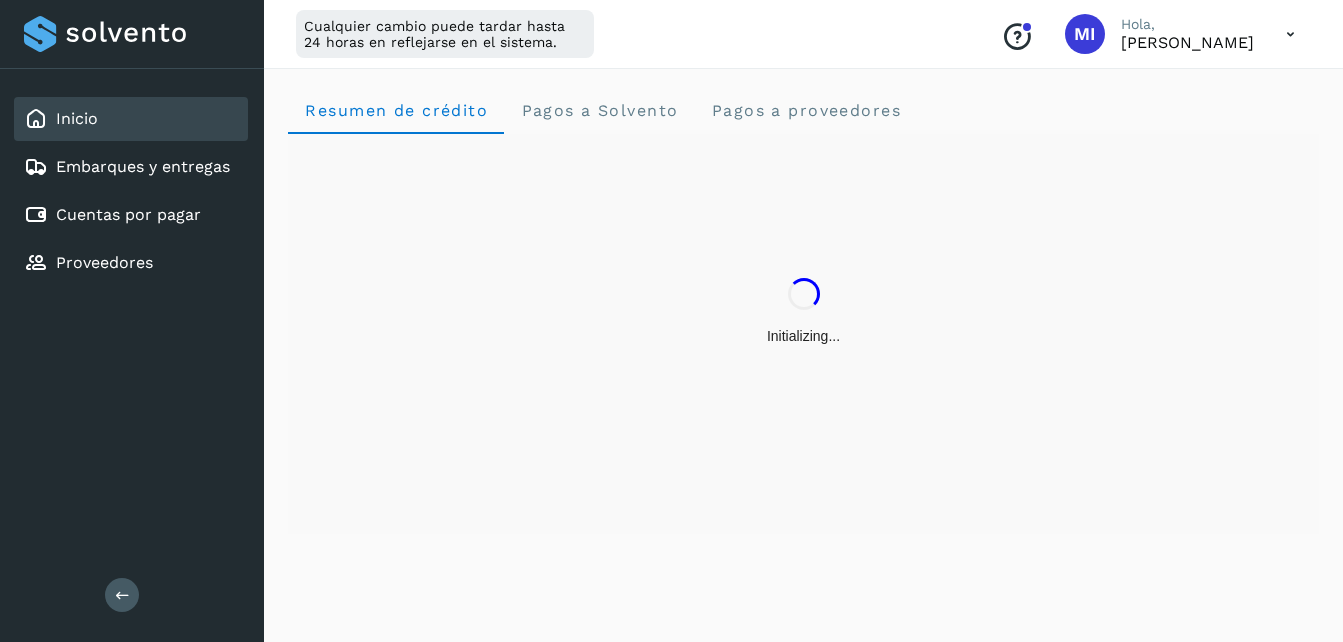 scroll, scrollTop: 0, scrollLeft: 0, axis: both 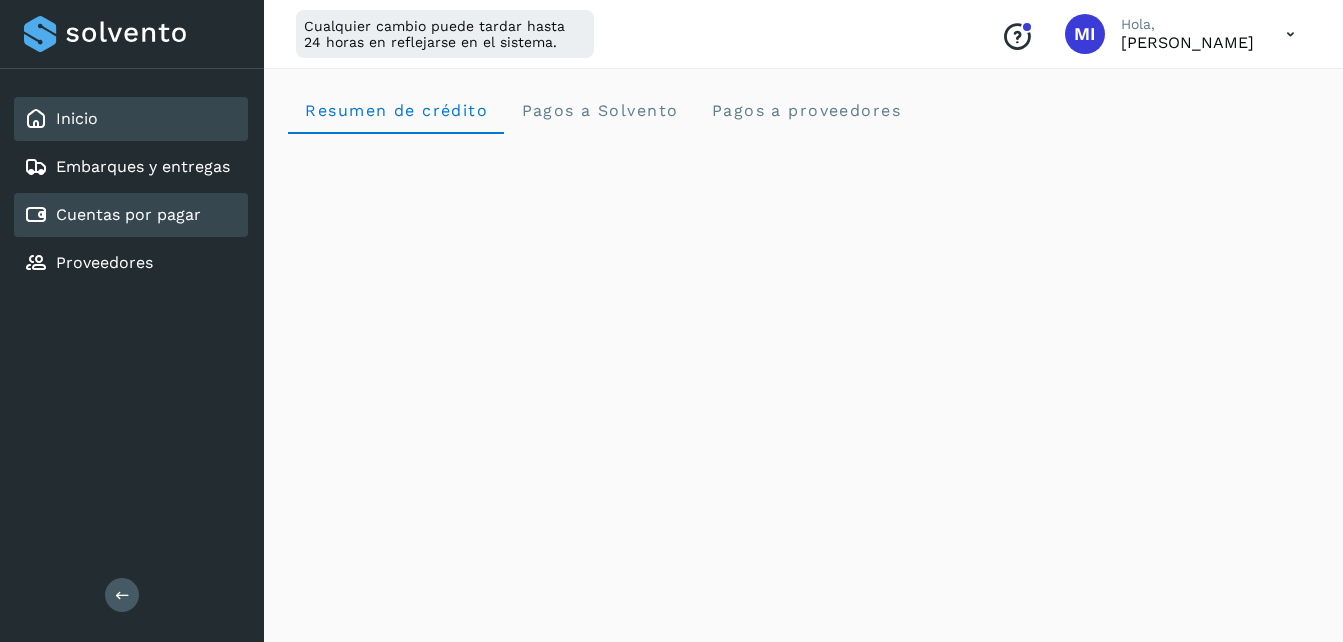 click on "Cuentas por pagar" 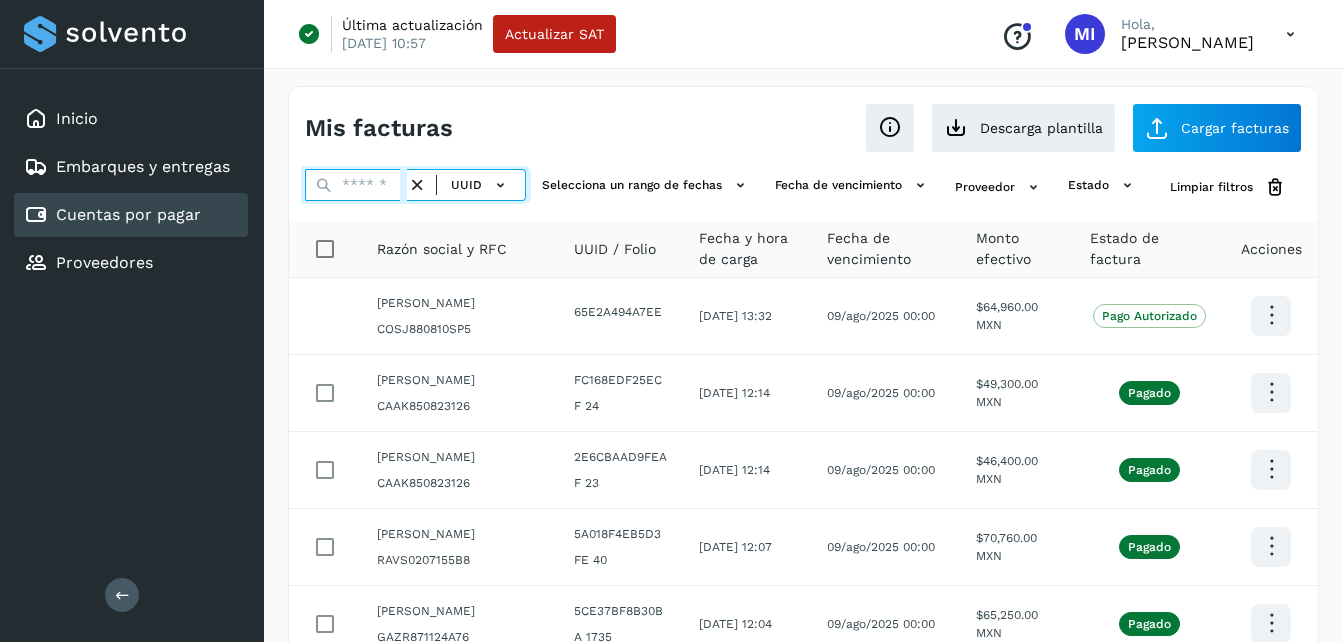 click at bounding box center [356, 185] 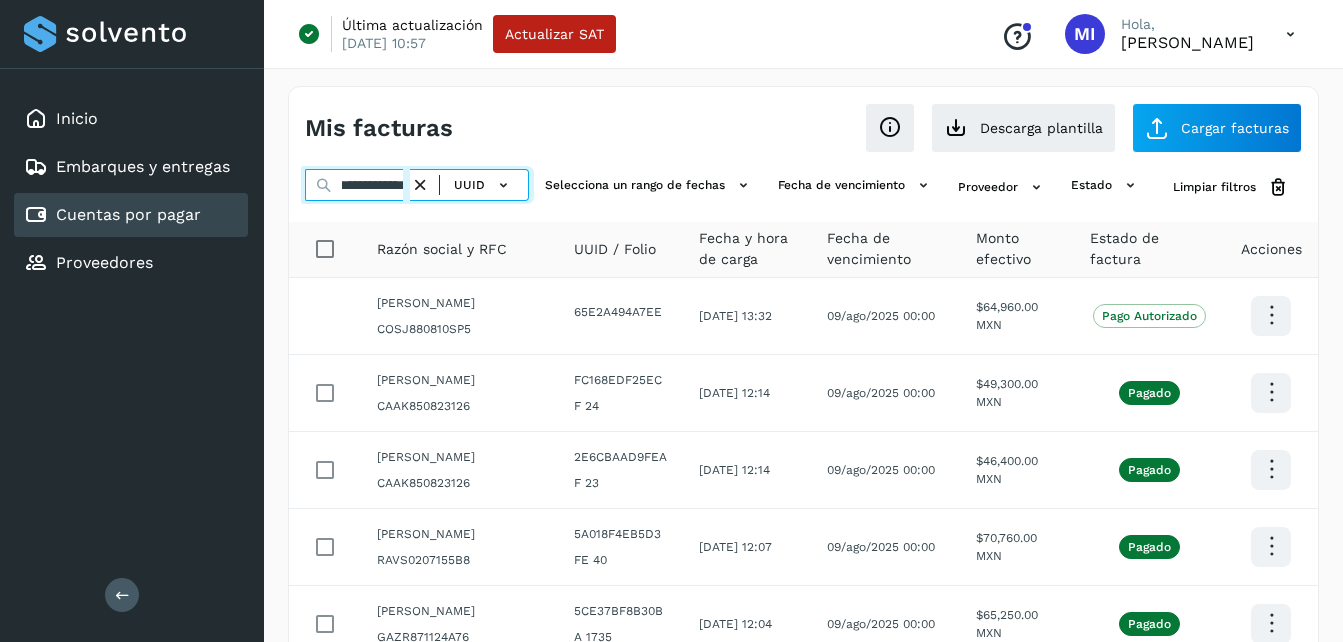type on "**********" 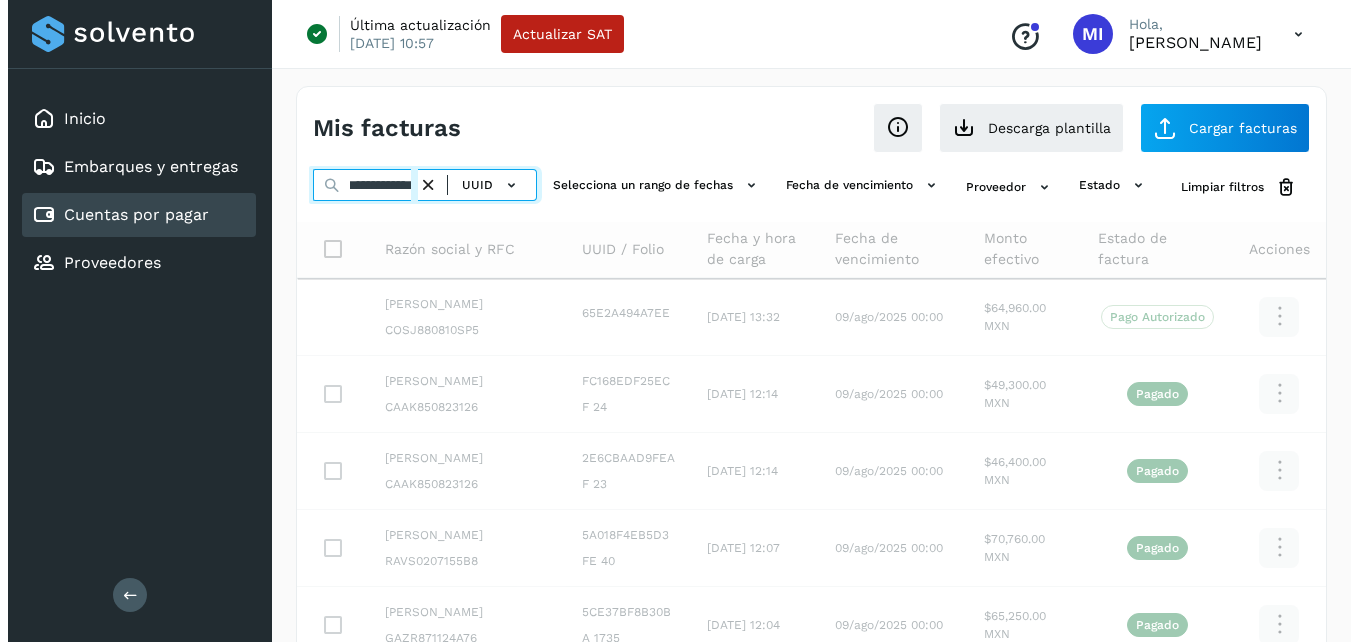 scroll, scrollTop: 0, scrollLeft: 29, axis: horizontal 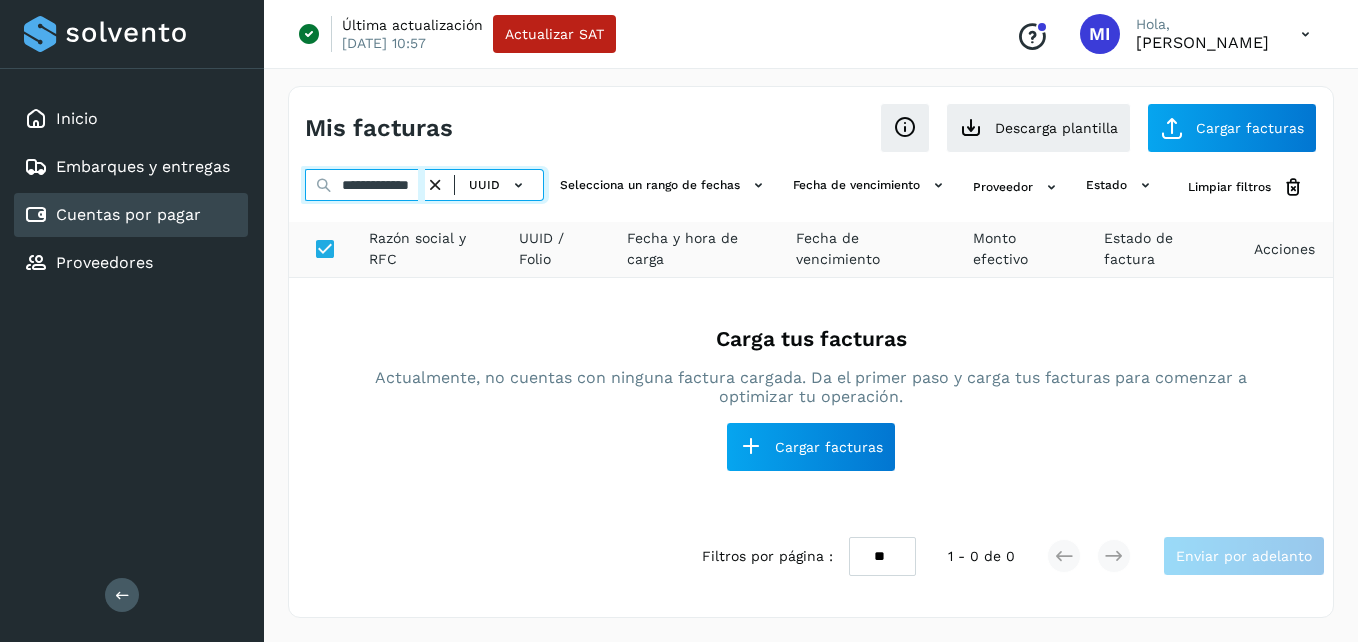 drag, startPoint x: 352, startPoint y: 177, endPoint x: 473, endPoint y: 143, distance: 125.68612 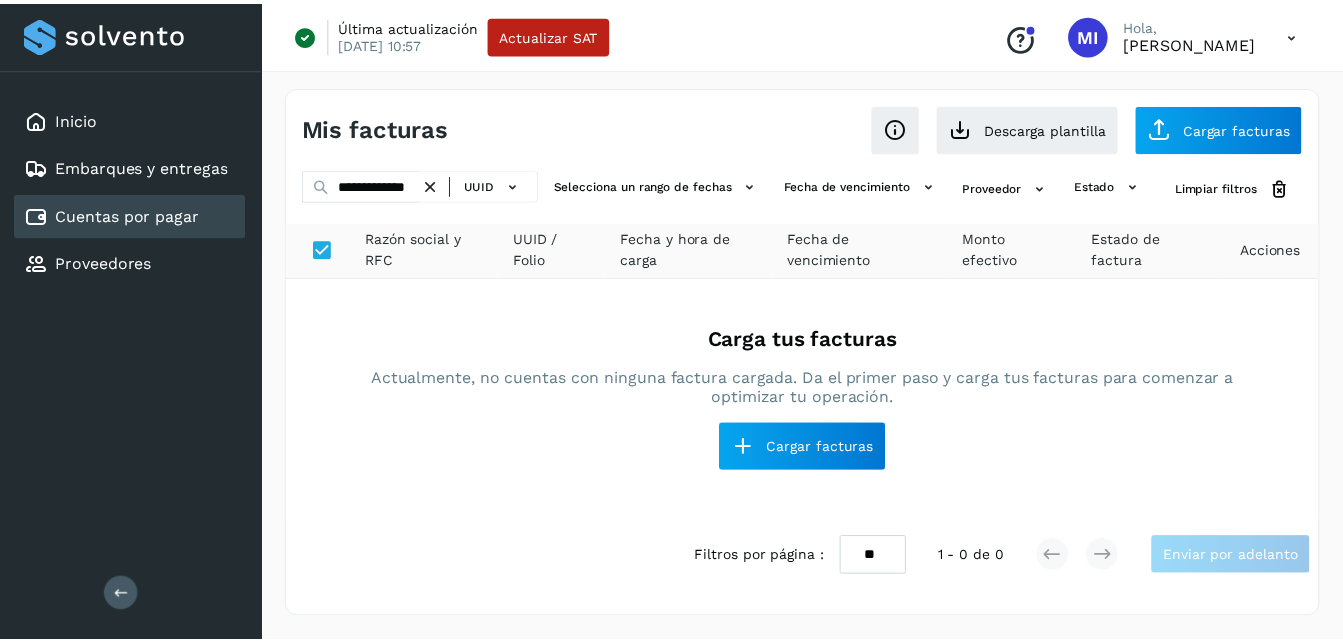 scroll, scrollTop: 0, scrollLeft: 0, axis: both 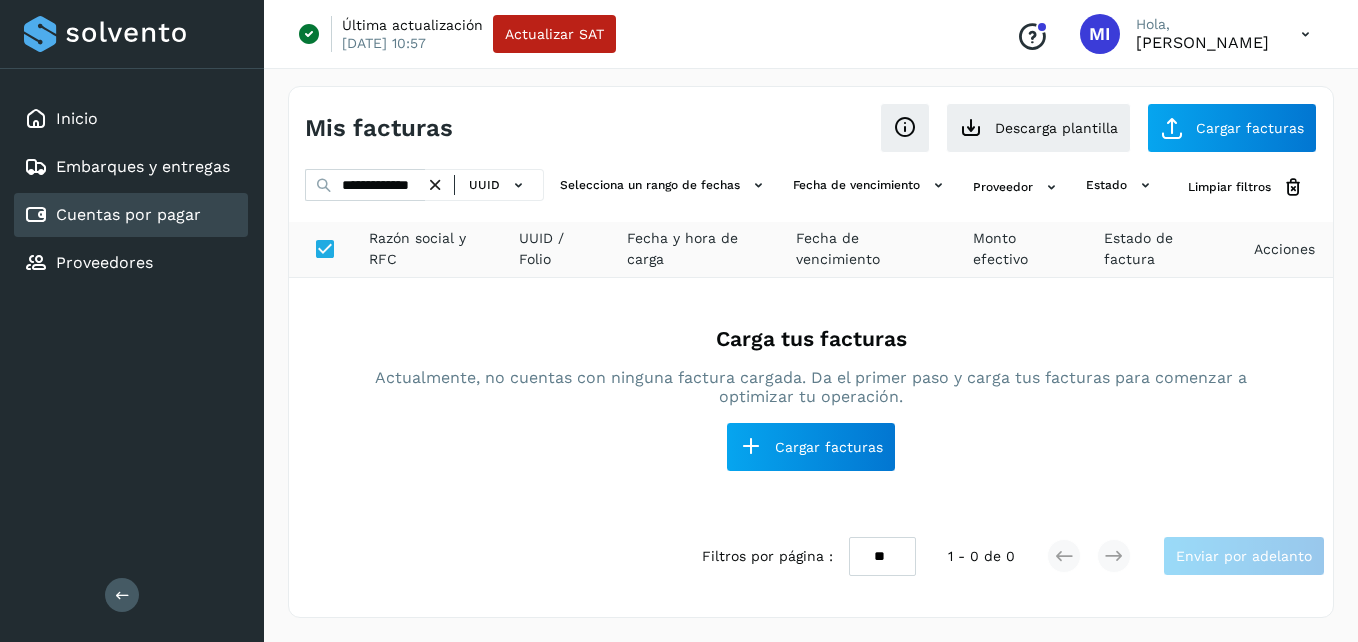 click on "Mis facturas
Ver instrucciones para cargar Facturas
Descarga plantilla Cargar facturas" at bounding box center (811, 120) 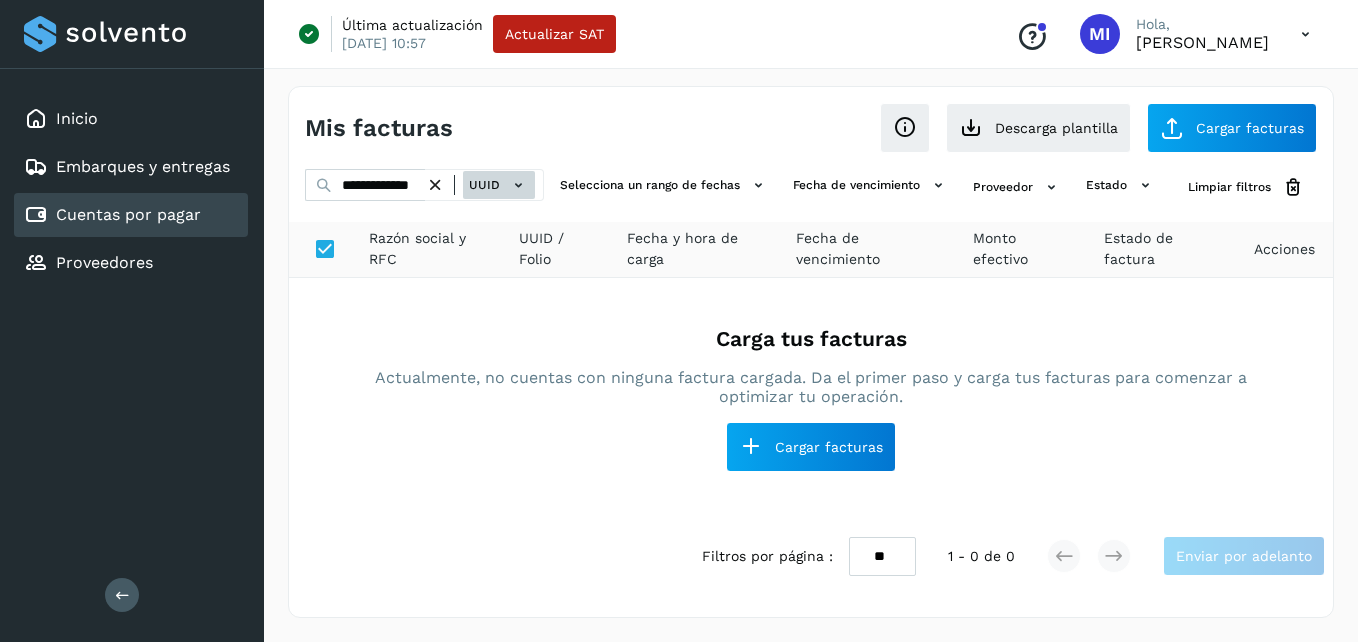 click 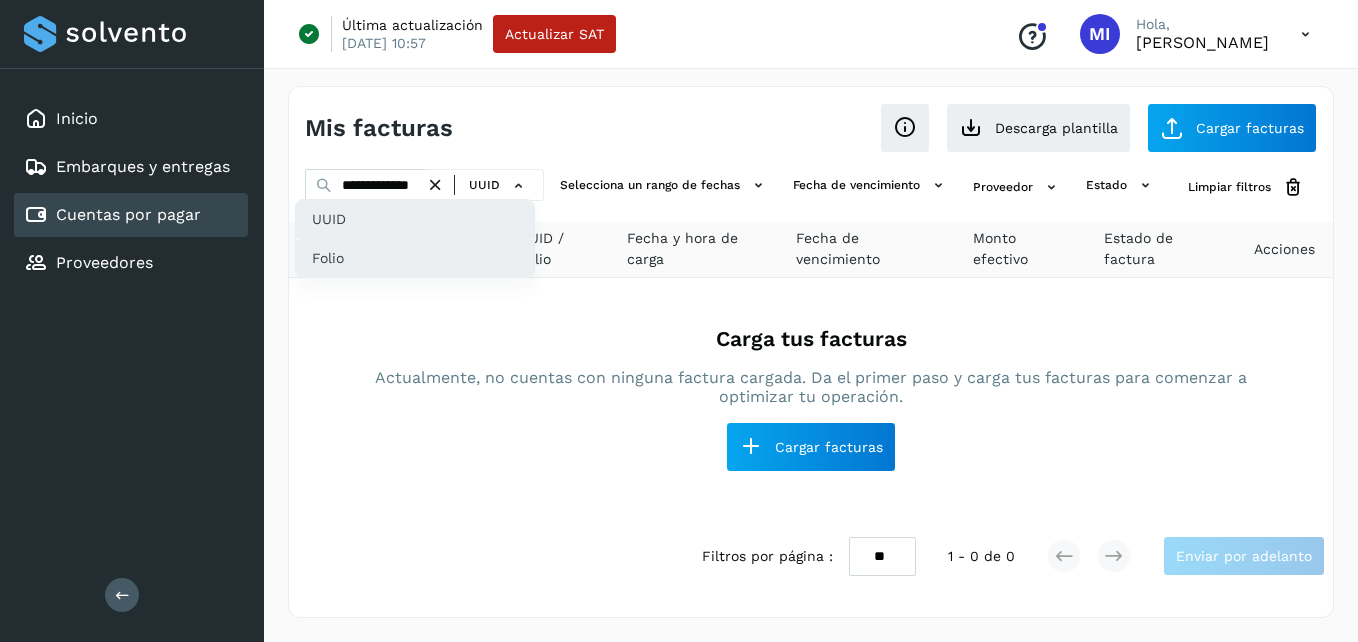 click on "Folio" 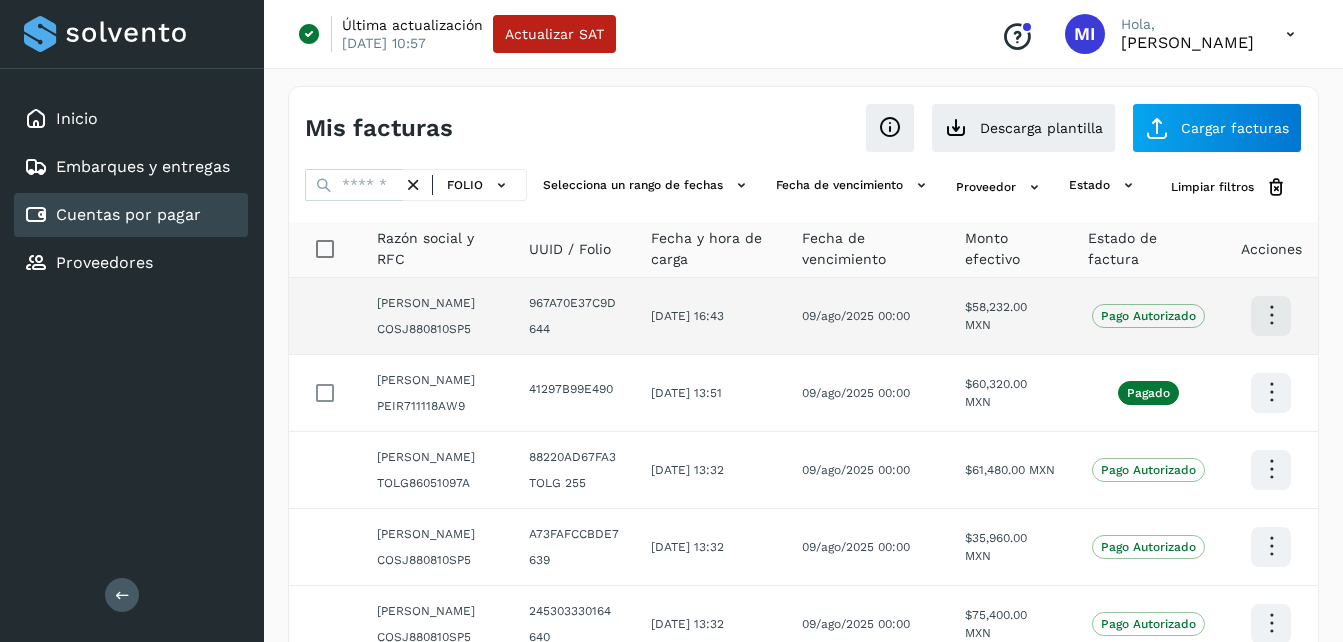 click at bounding box center [1271, 315] 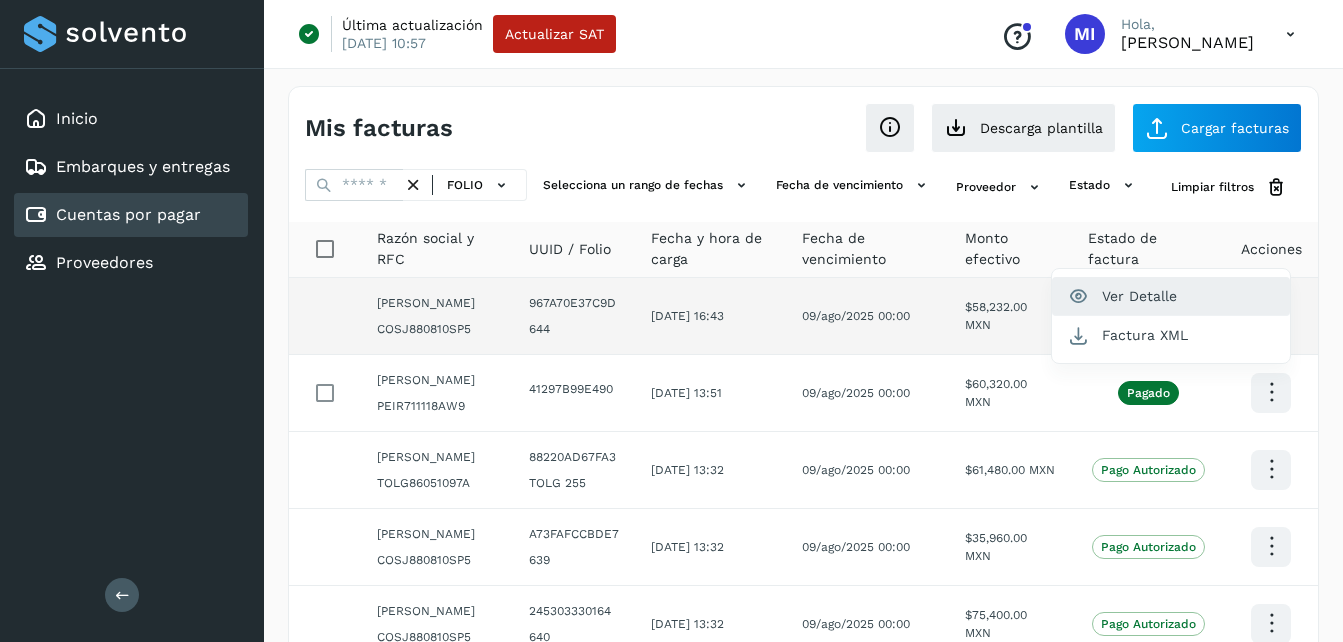 click on "Ver Detalle" 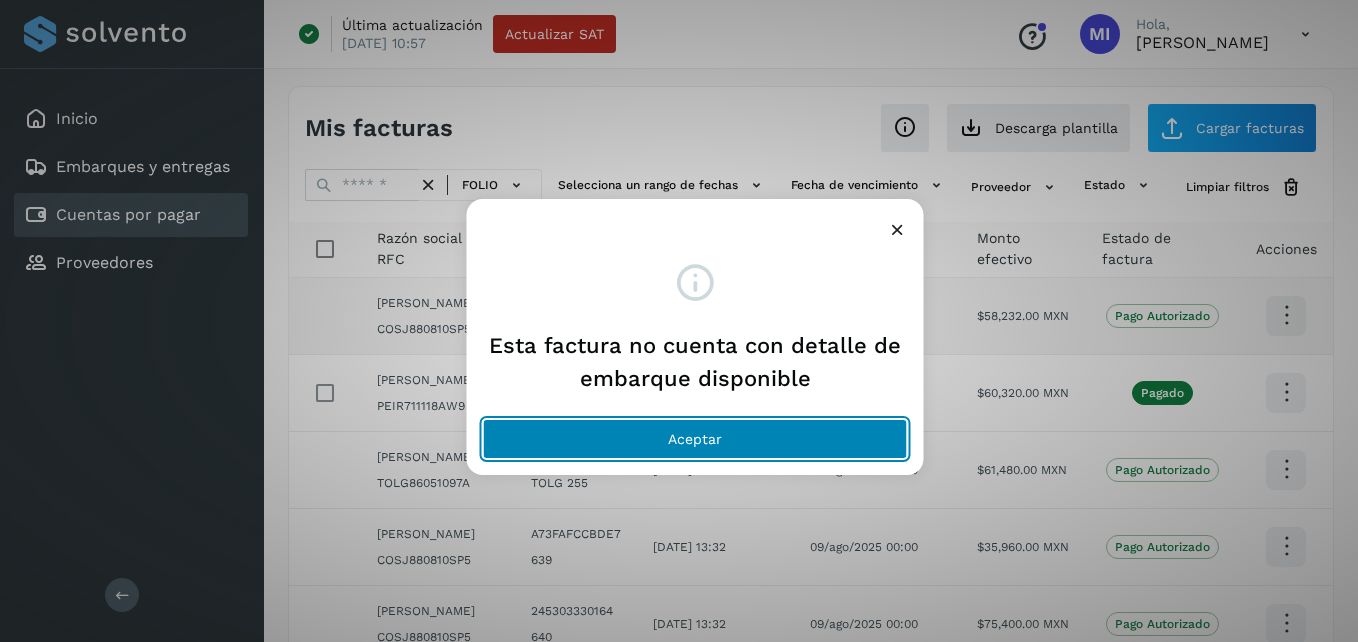 click on "Aceptar" at bounding box center (695, 439) 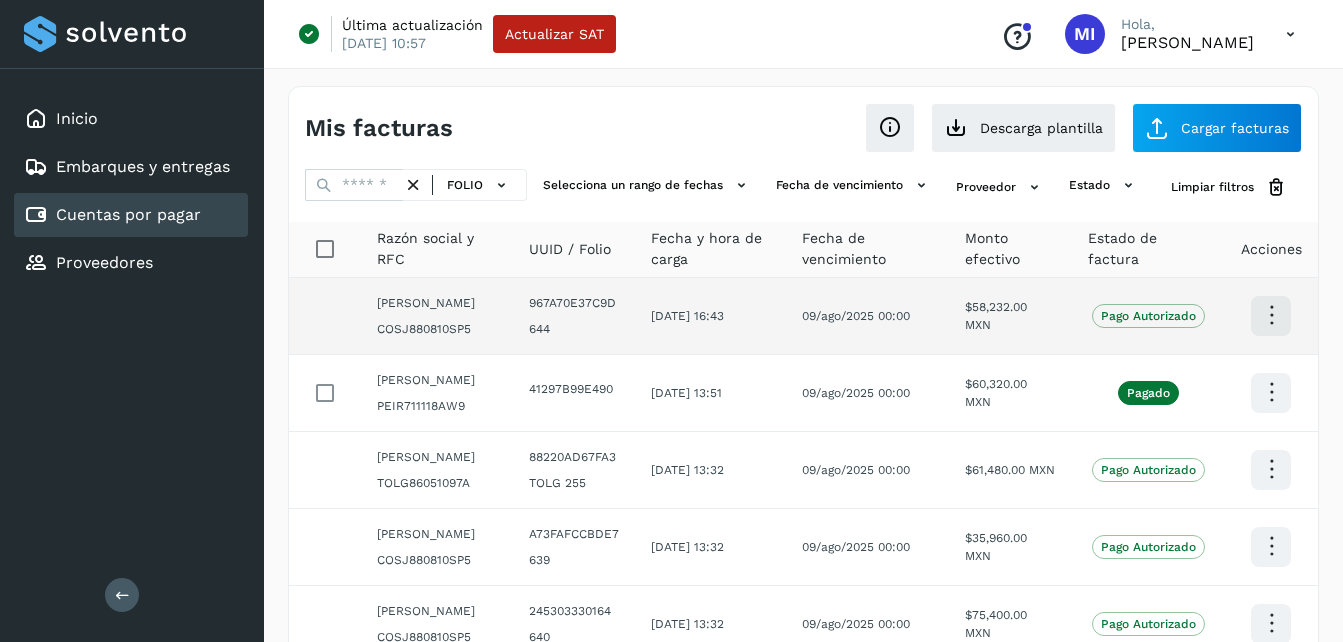 click at bounding box center [1271, 315] 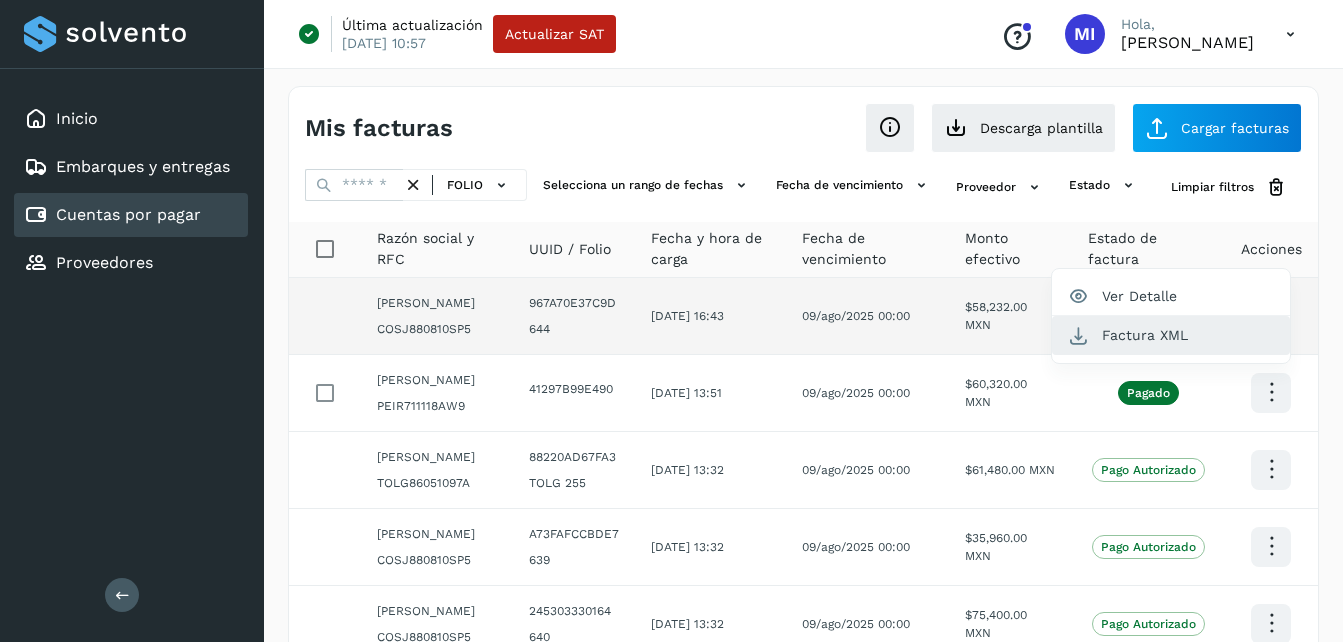 click on "Factura XML" 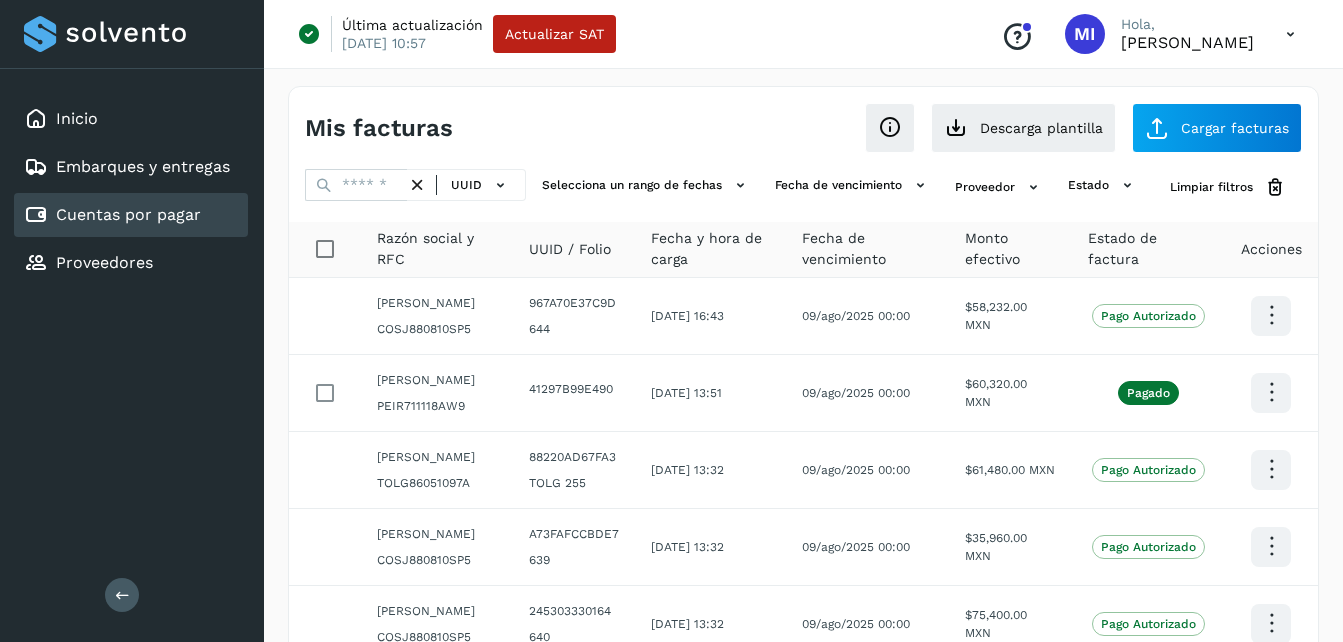 click on "Mis facturas" at bounding box center (554, 128) 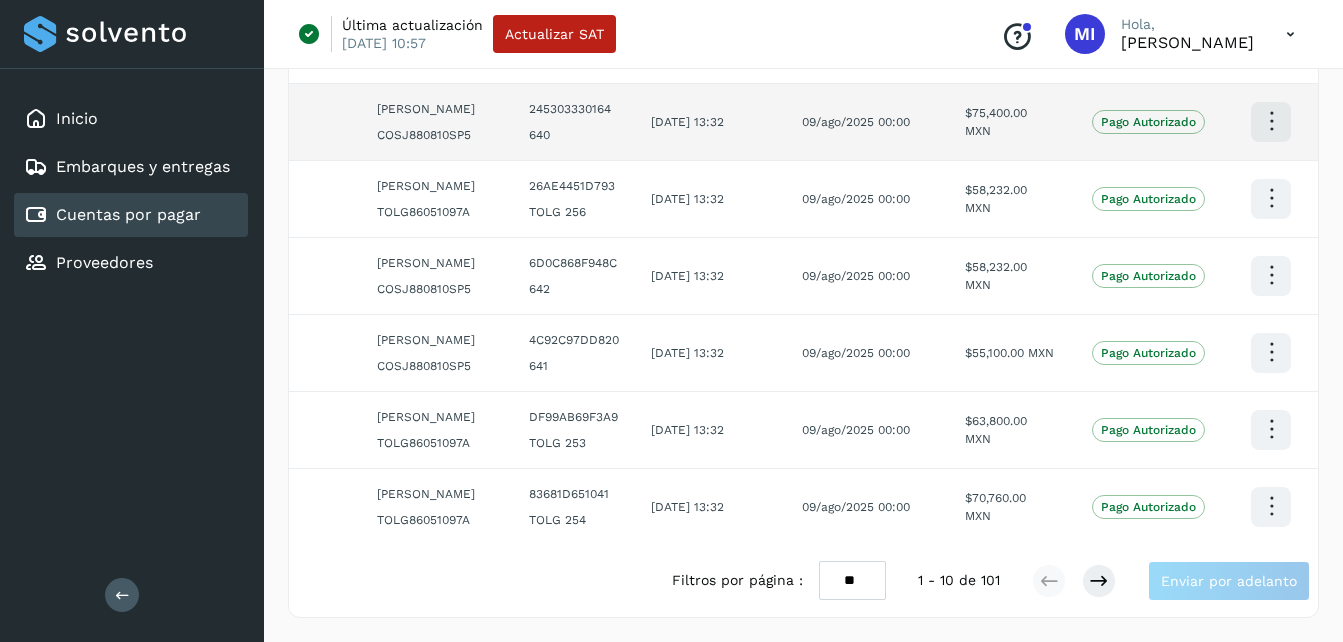 scroll, scrollTop: 664, scrollLeft: 0, axis: vertical 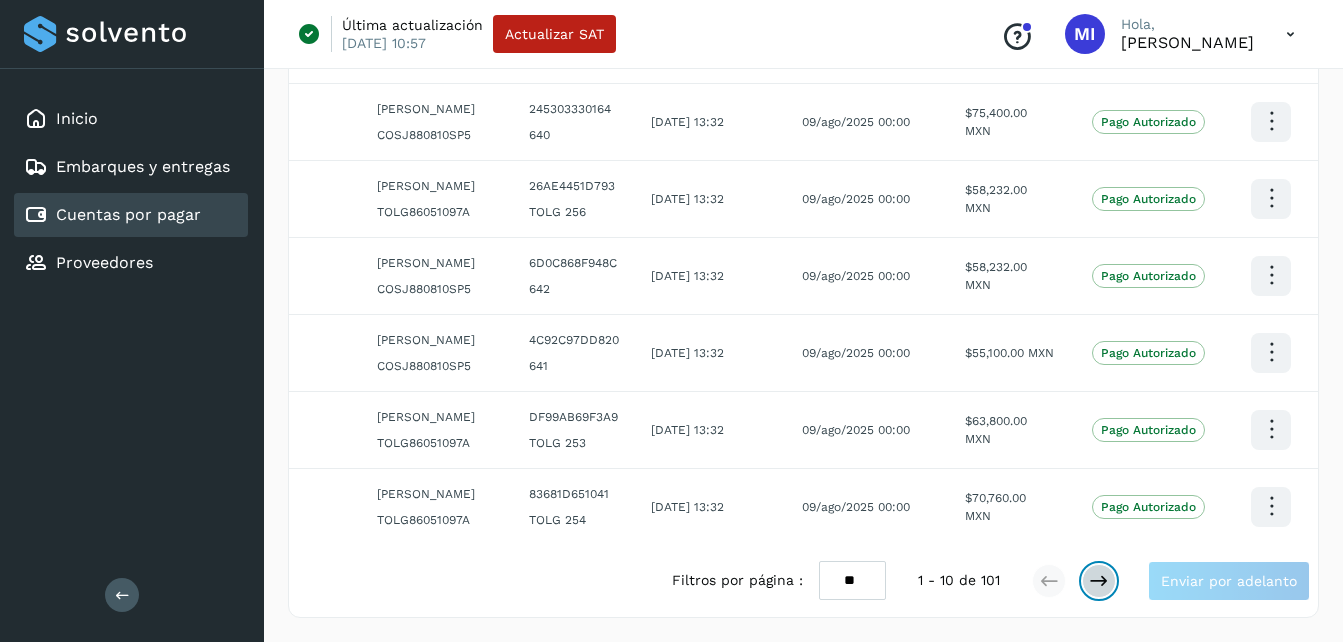 click at bounding box center (1099, 581) 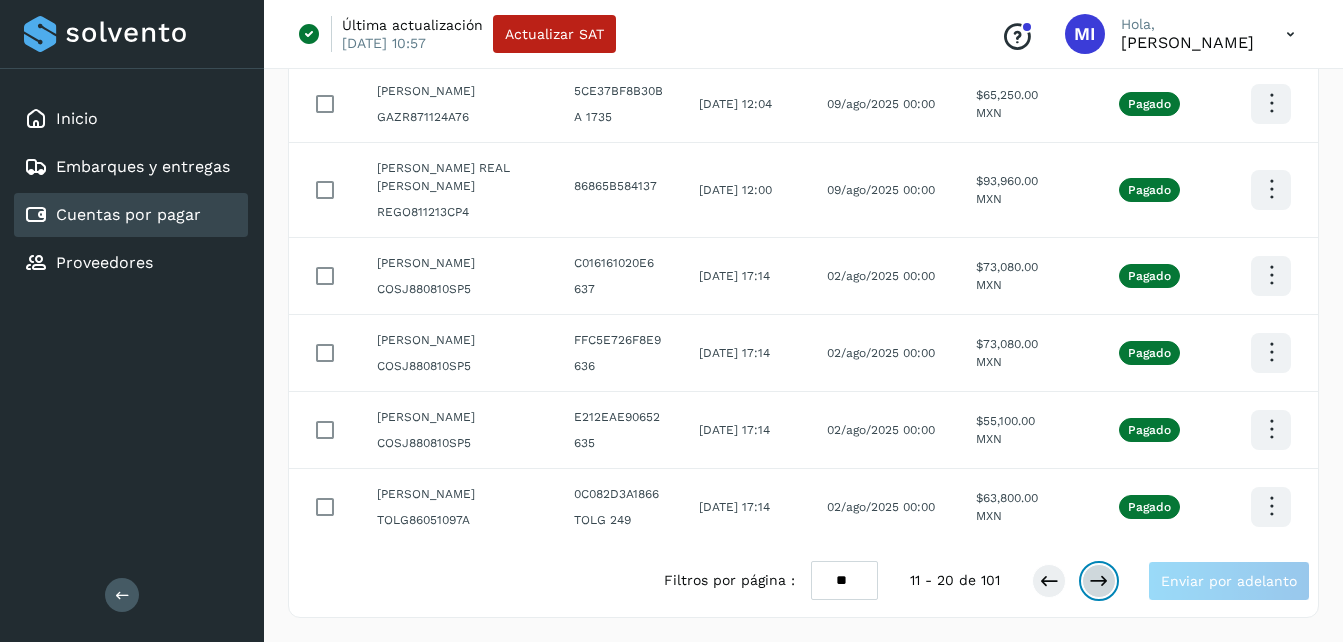 type 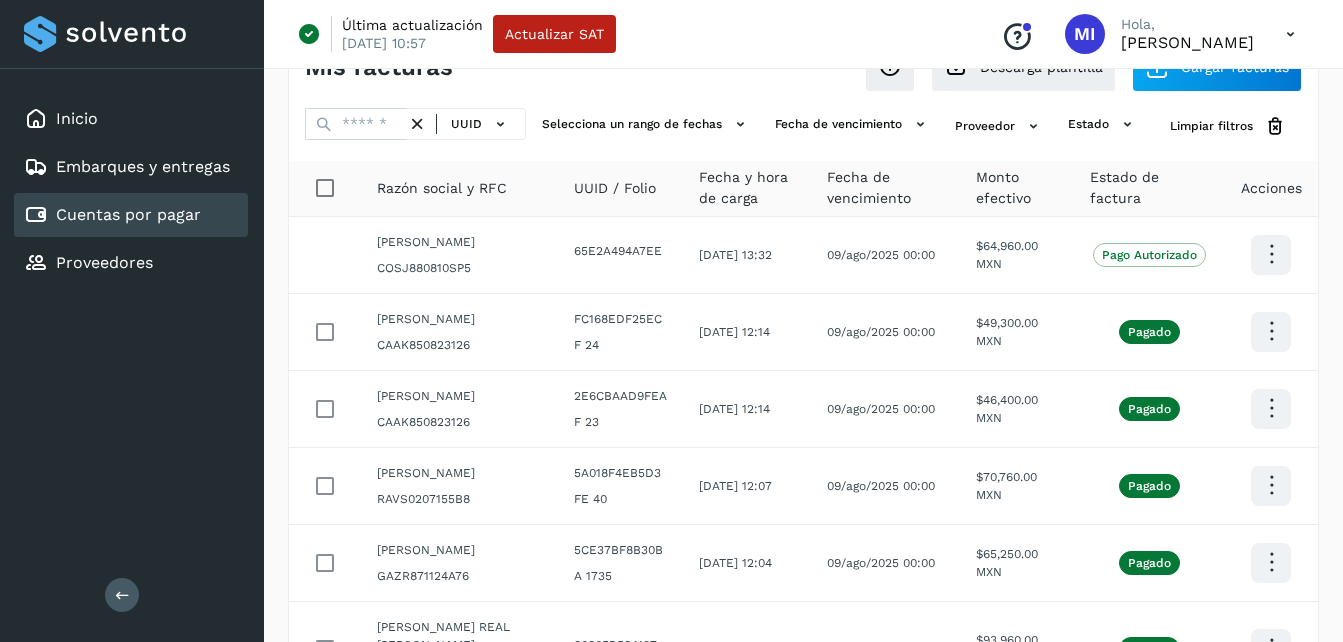 scroll, scrollTop: 0, scrollLeft: 0, axis: both 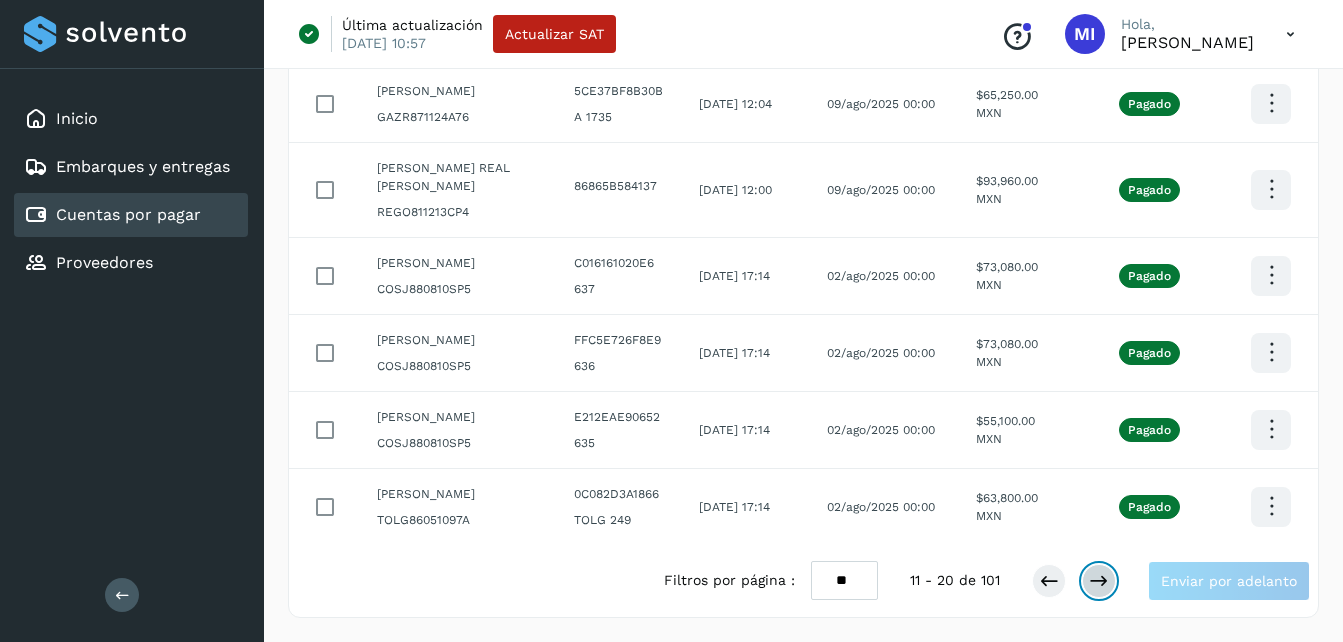 click at bounding box center (1099, 581) 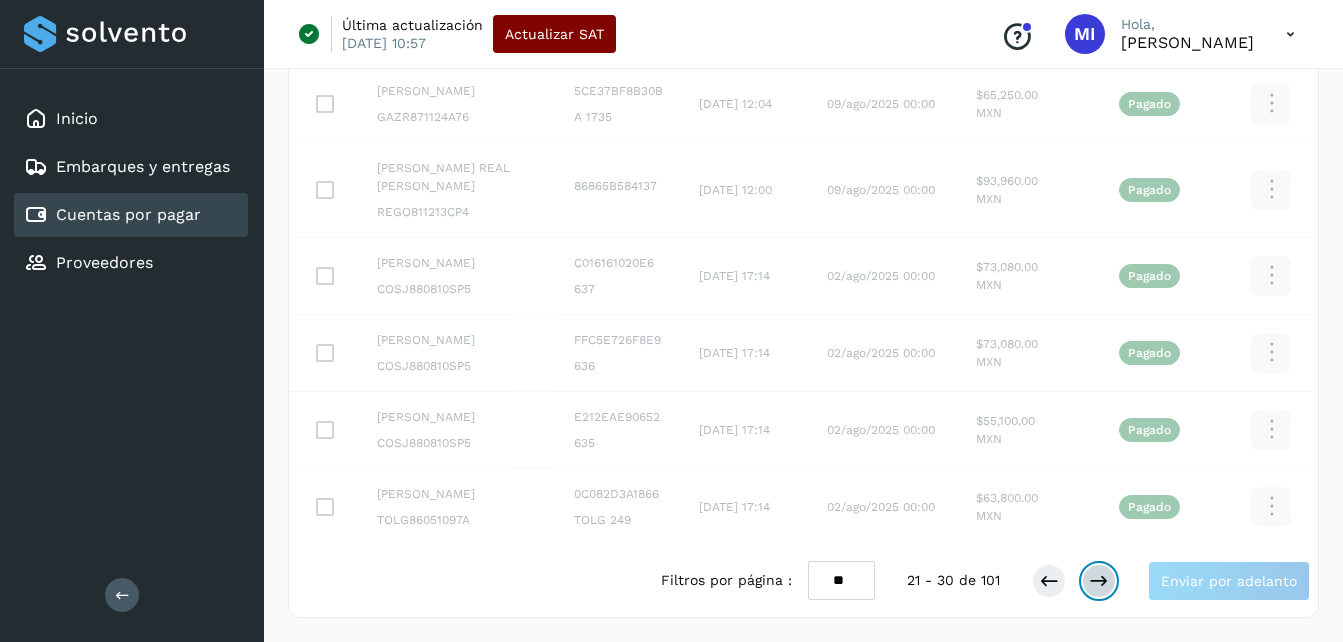 scroll, scrollTop: 628, scrollLeft: 0, axis: vertical 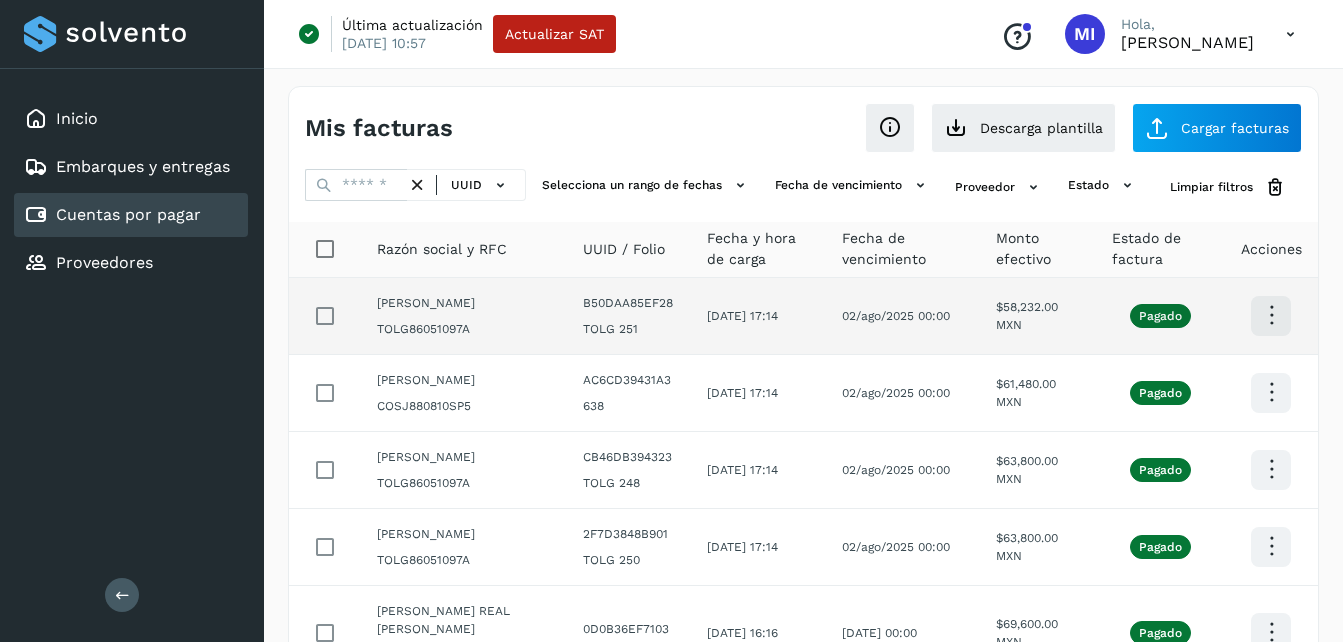 click at bounding box center [1271, 315] 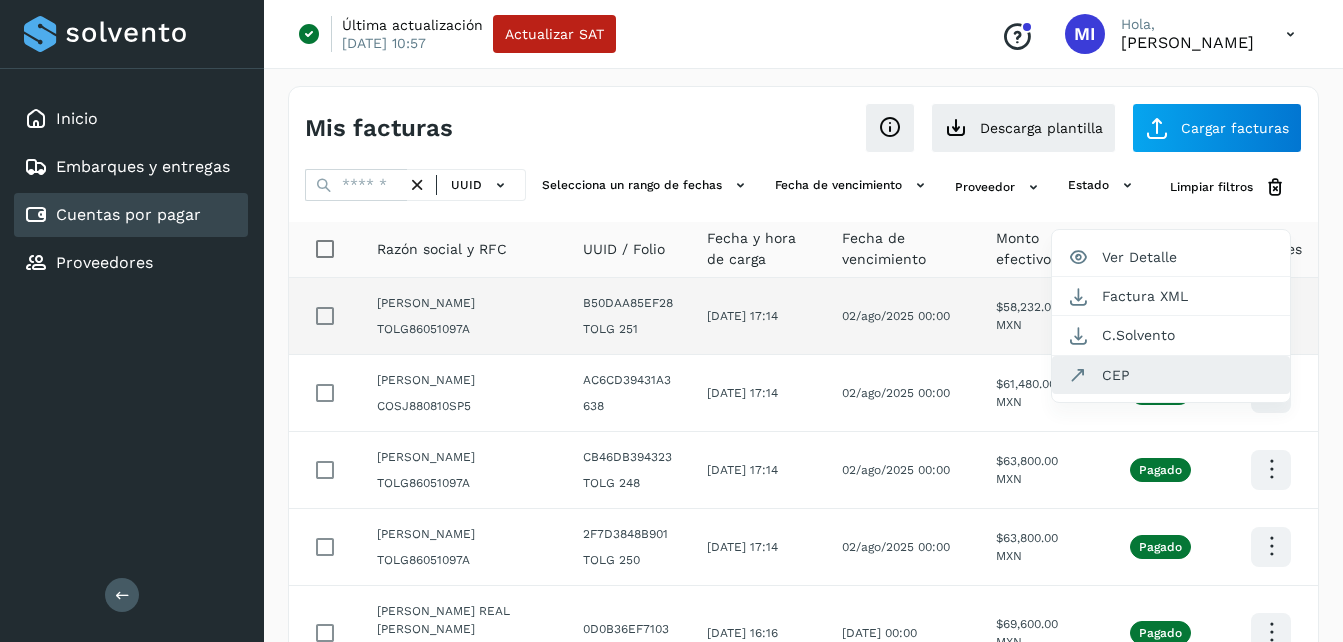 click on "CEP" 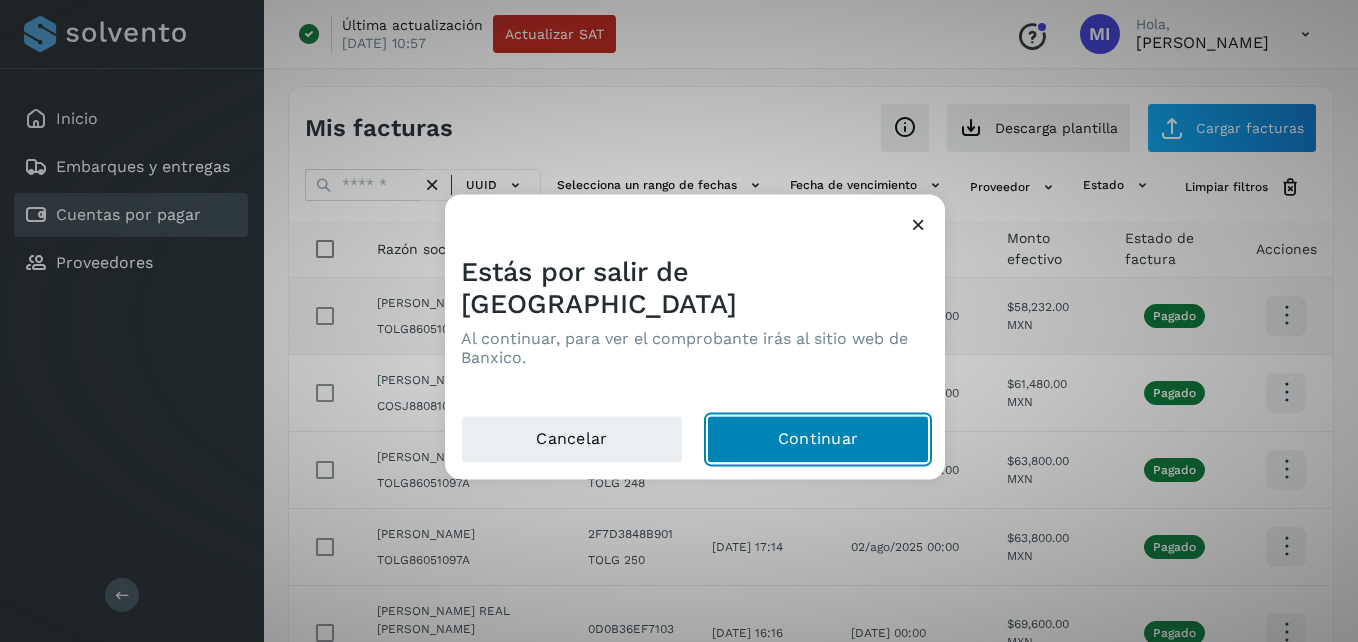 click on "Continuar" 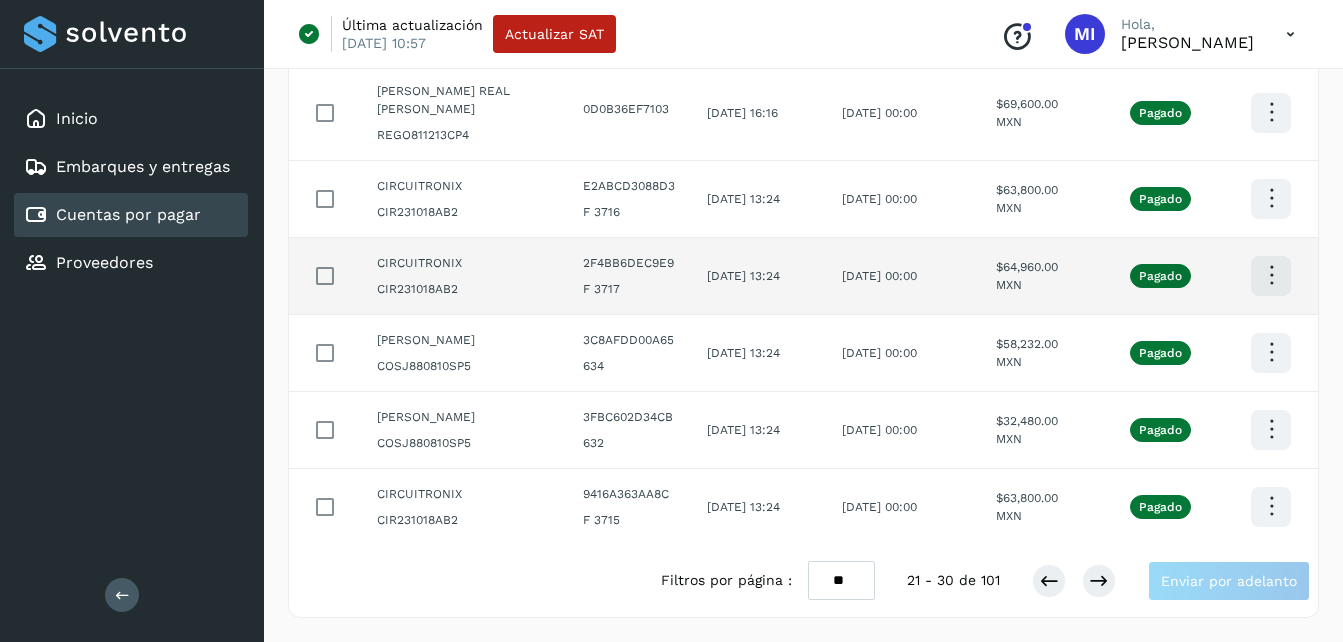 scroll, scrollTop: 628, scrollLeft: 0, axis: vertical 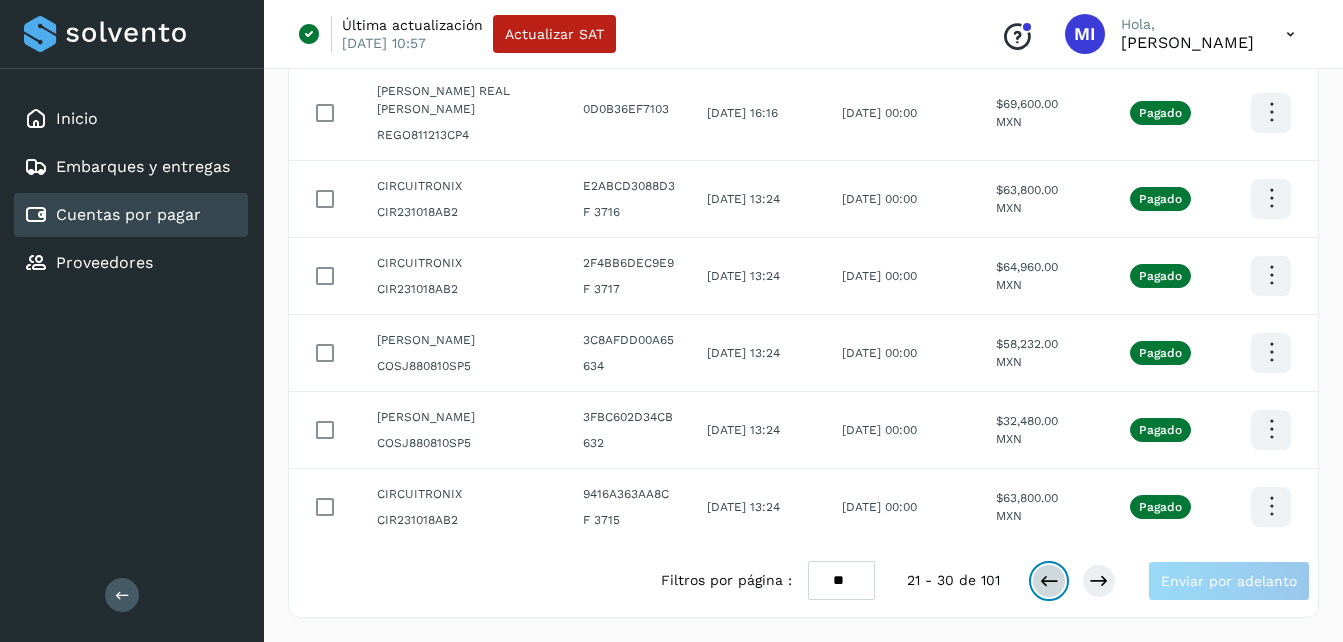 click at bounding box center [1049, 581] 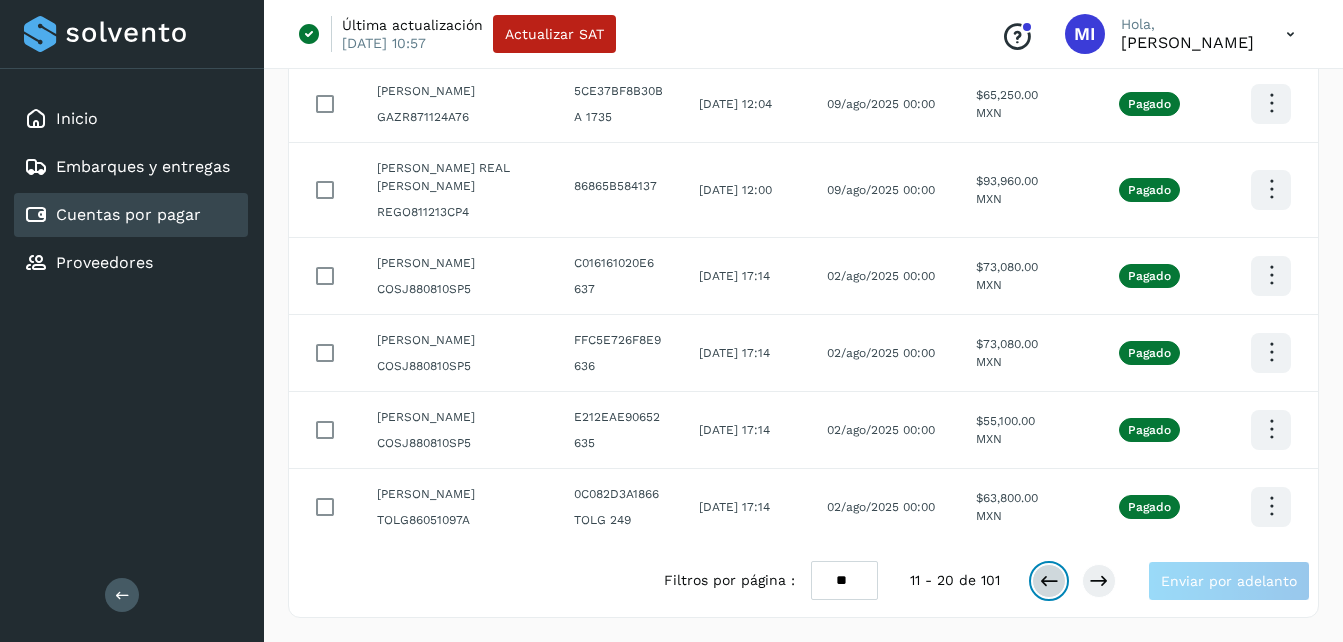scroll, scrollTop: 628, scrollLeft: 0, axis: vertical 